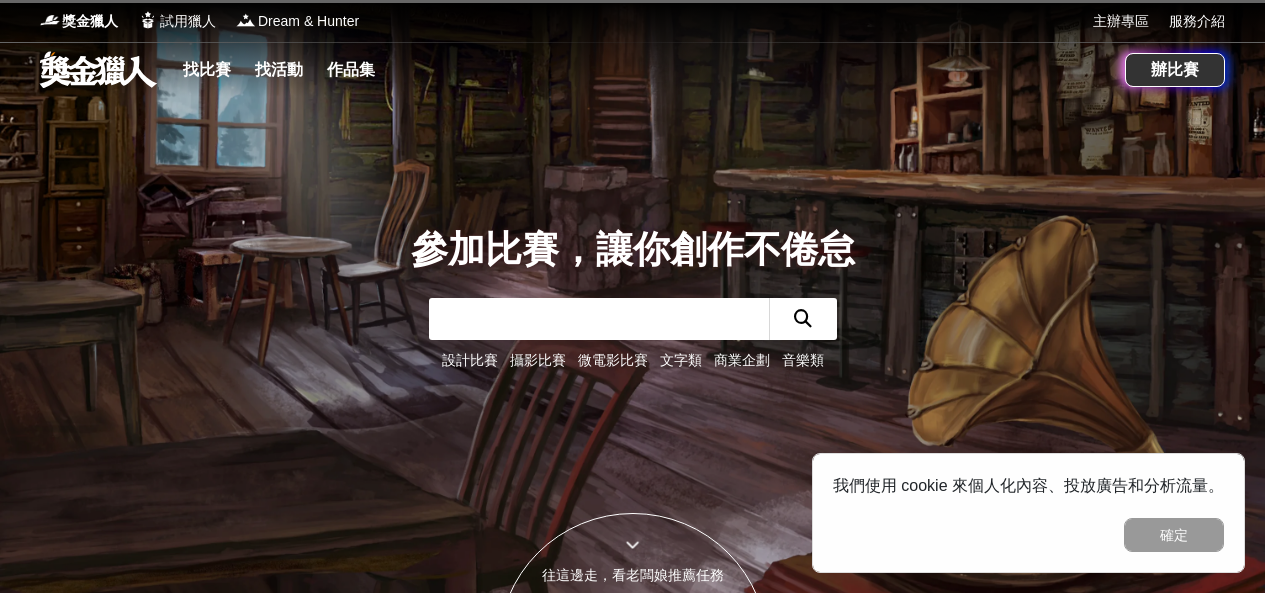 scroll, scrollTop: 0, scrollLeft: 0, axis: both 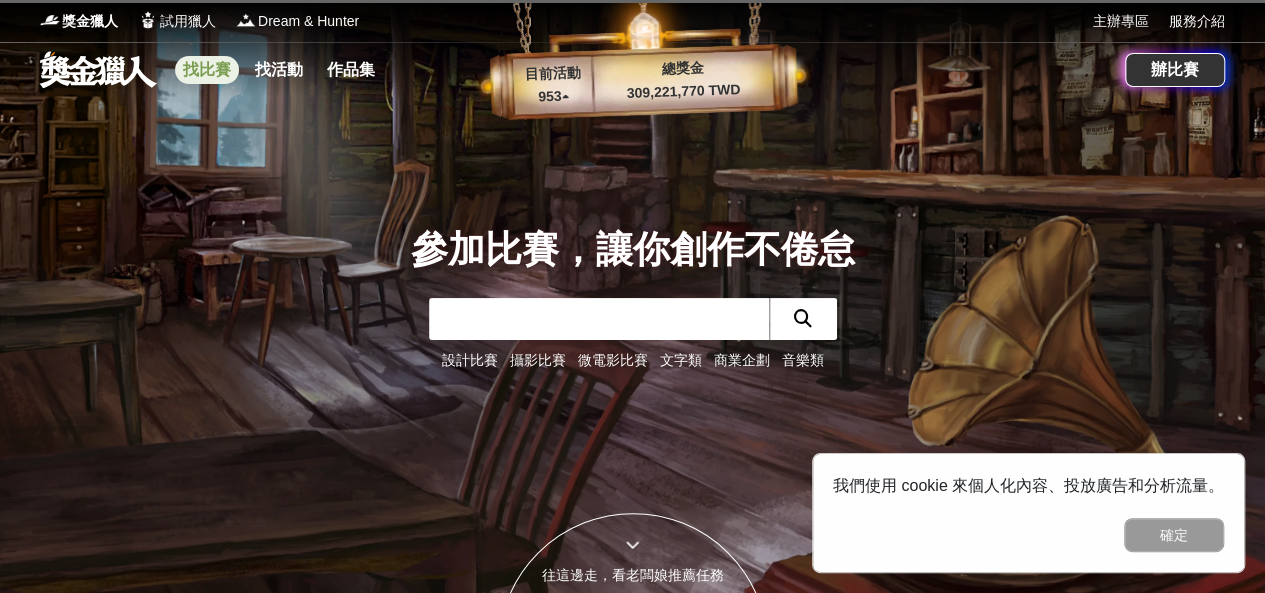 click on "找比賽" at bounding box center (207, 70) 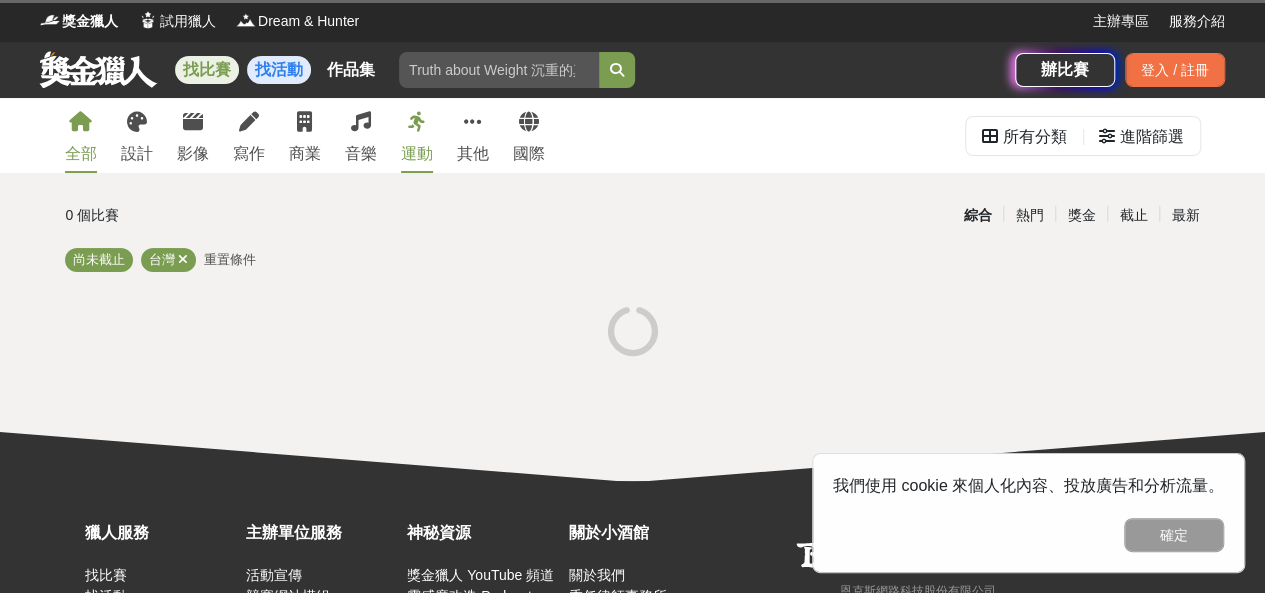 click on "找活動" at bounding box center [279, 70] 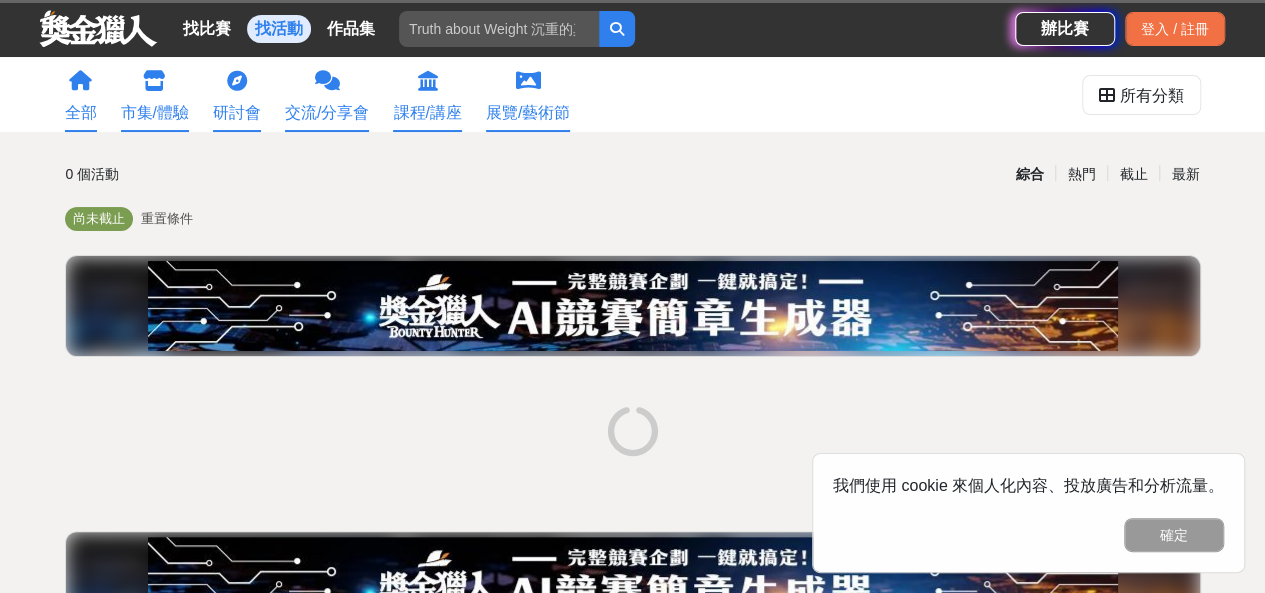 scroll, scrollTop: 40, scrollLeft: 0, axis: vertical 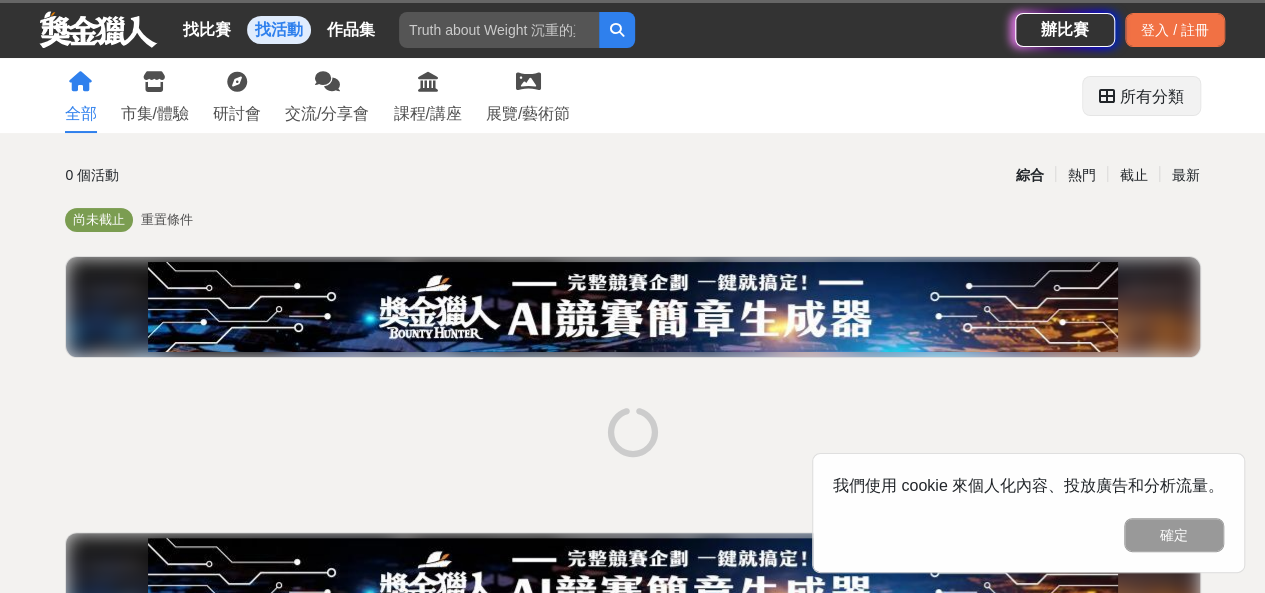 click on "所有分類" at bounding box center [1152, 97] 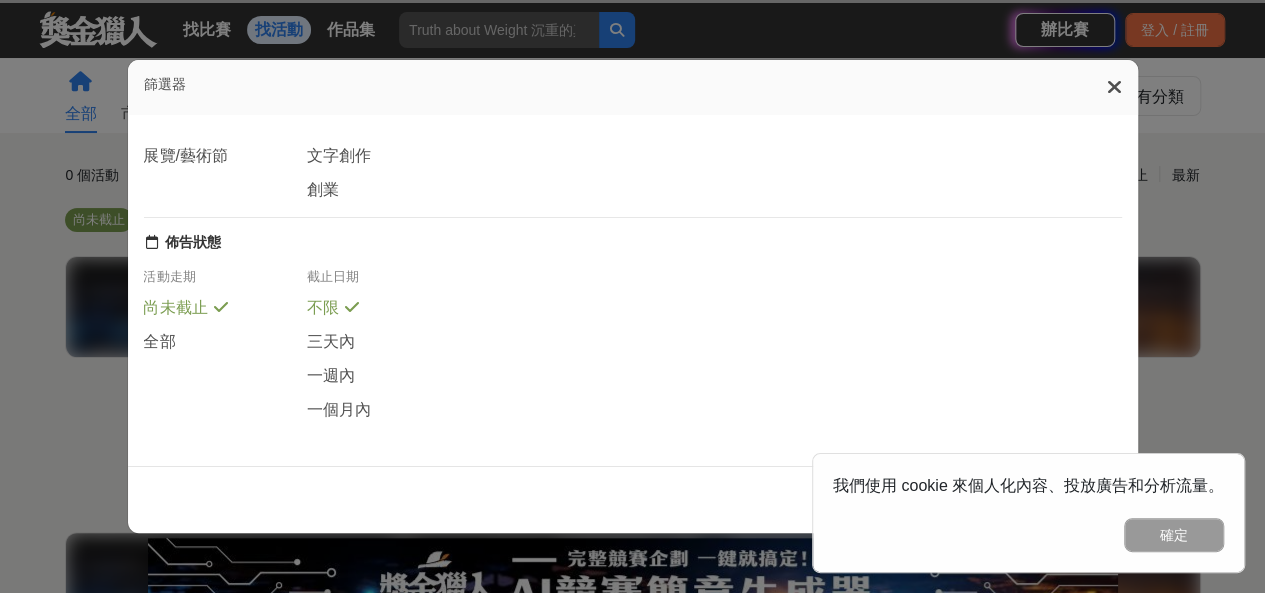 scroll, scrollTop: 215, scrollLeft: 0, axis: vertical 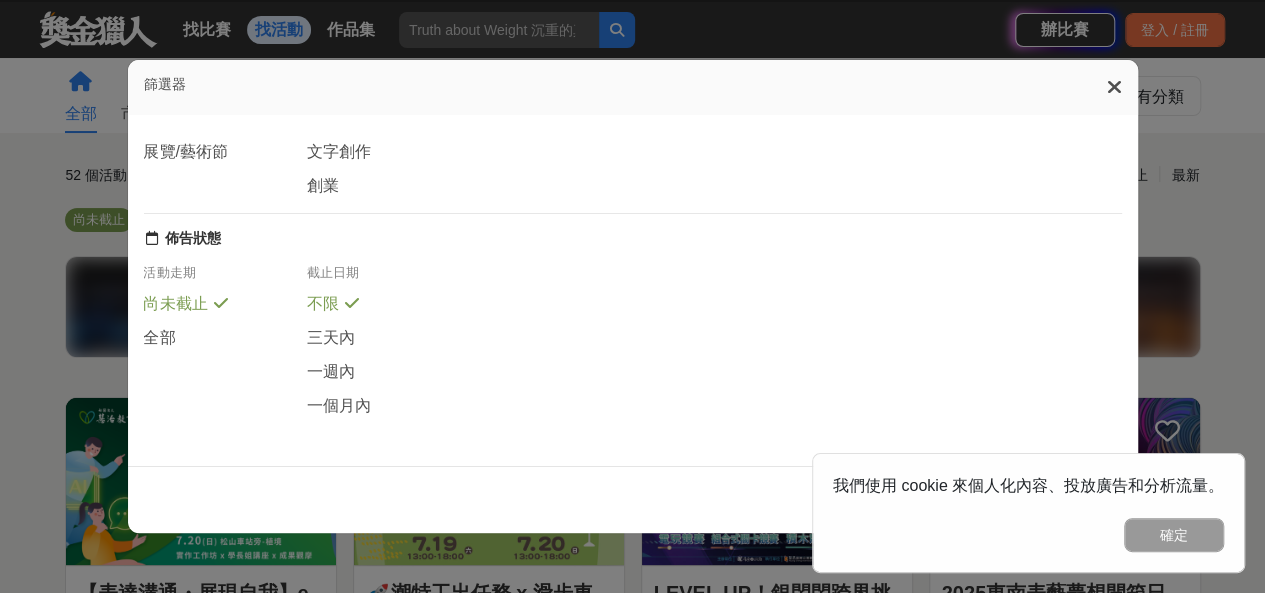 click at bounding box center [1114, 87] 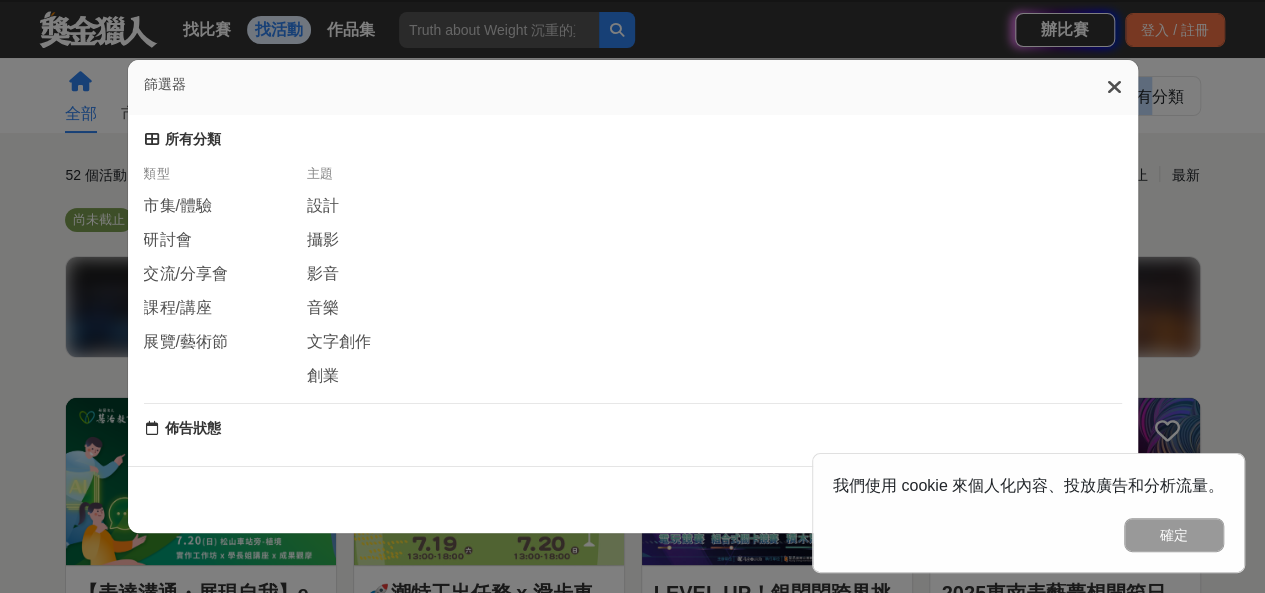 scroll, scrollTop: 215, scrollLeft: 0, axis: vertical 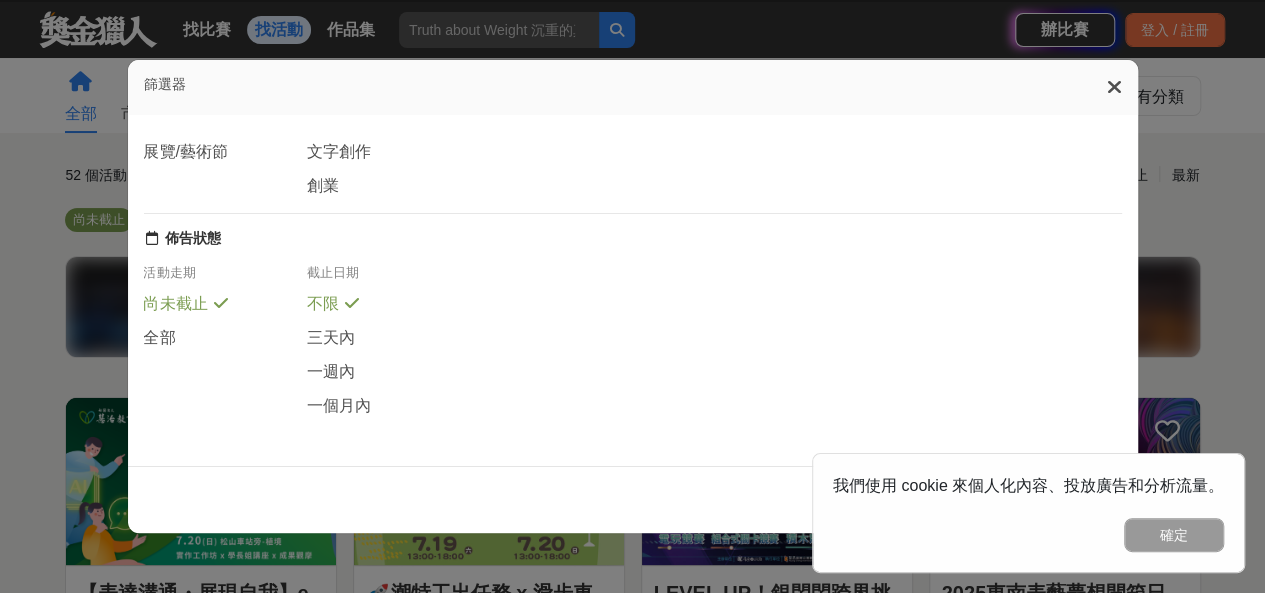 click on "篩選器 所有分類 類型 市集/體驗 研討會 交流/分享會 課程/講座 展覽/藝術節 主題 設計 攝影 影音 音樂 文字創作 創業 佈告狀態 活動走期 尚未截止 全部 截止日期 不限 三天內 一週內 一個月內 顯示 52 個結果" at bounding box center [632, 296] 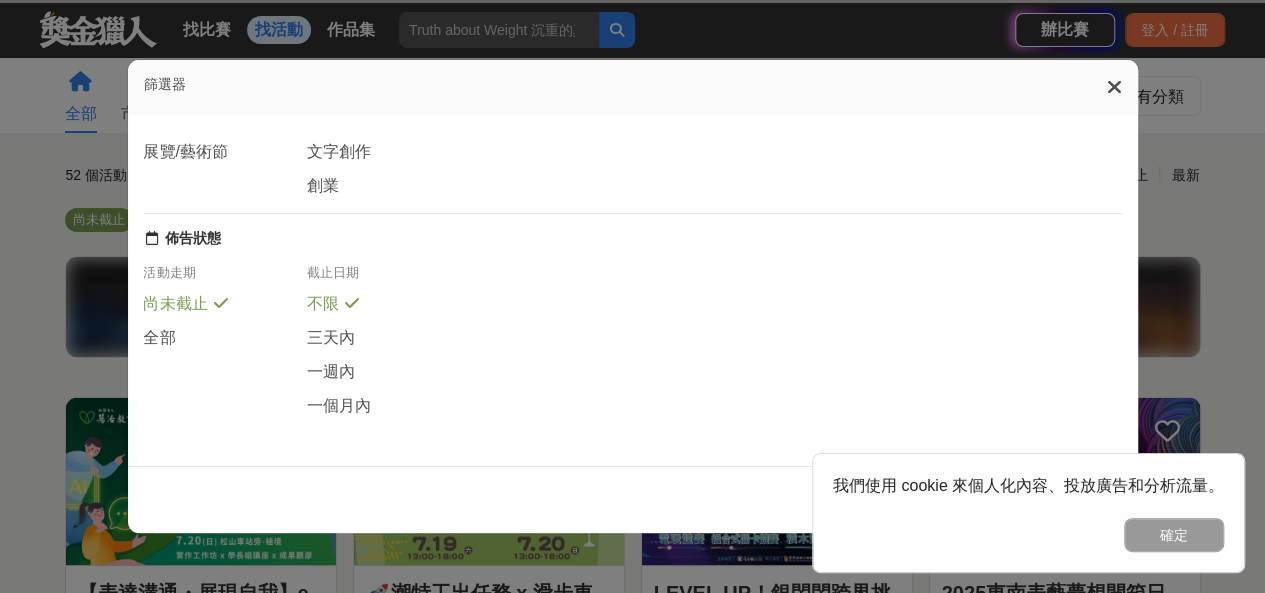 click at bounding box center [1114, 87] 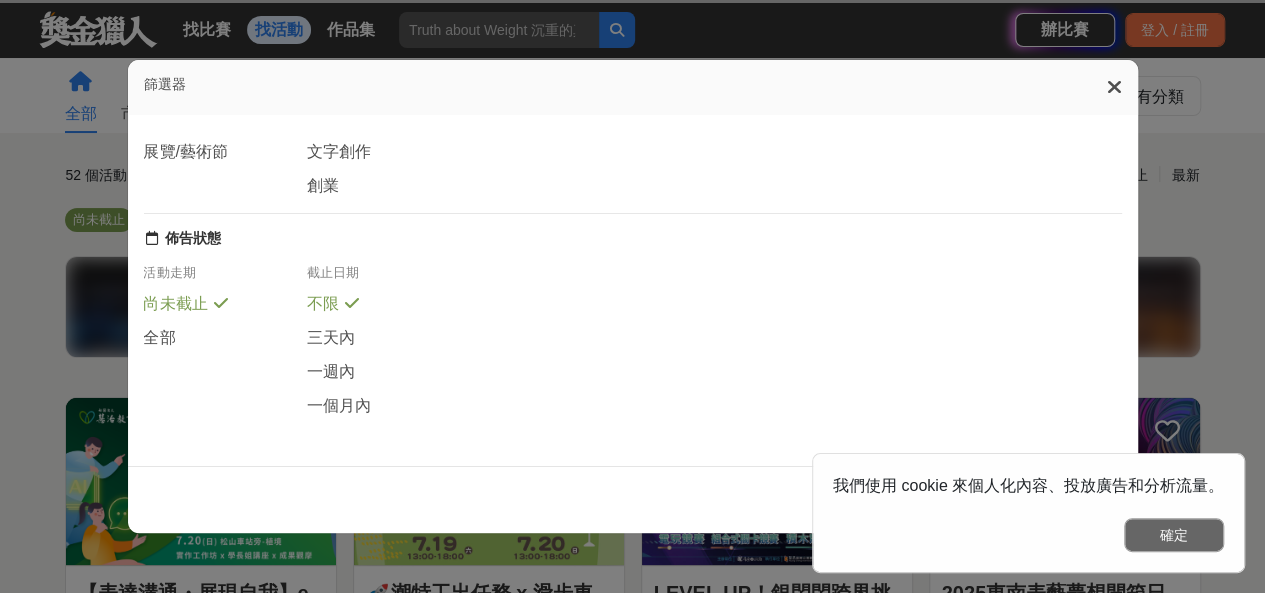 click on "確定" at bounding box center [1174, 535] 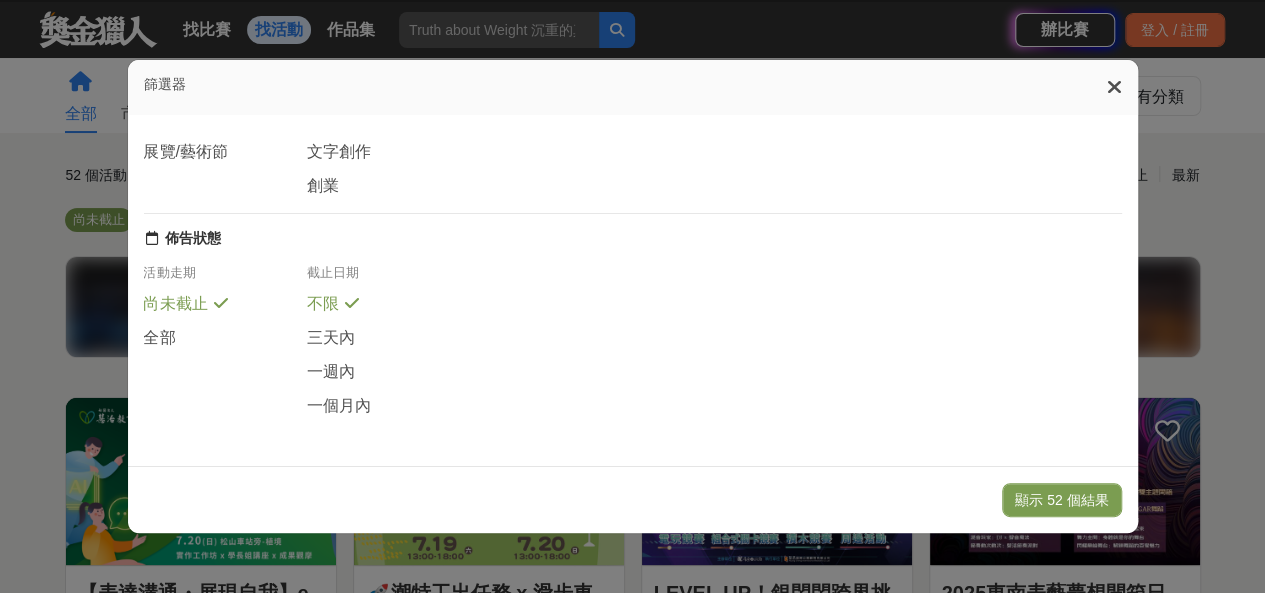 click on "篩選器" at bounding box center (633, 87) 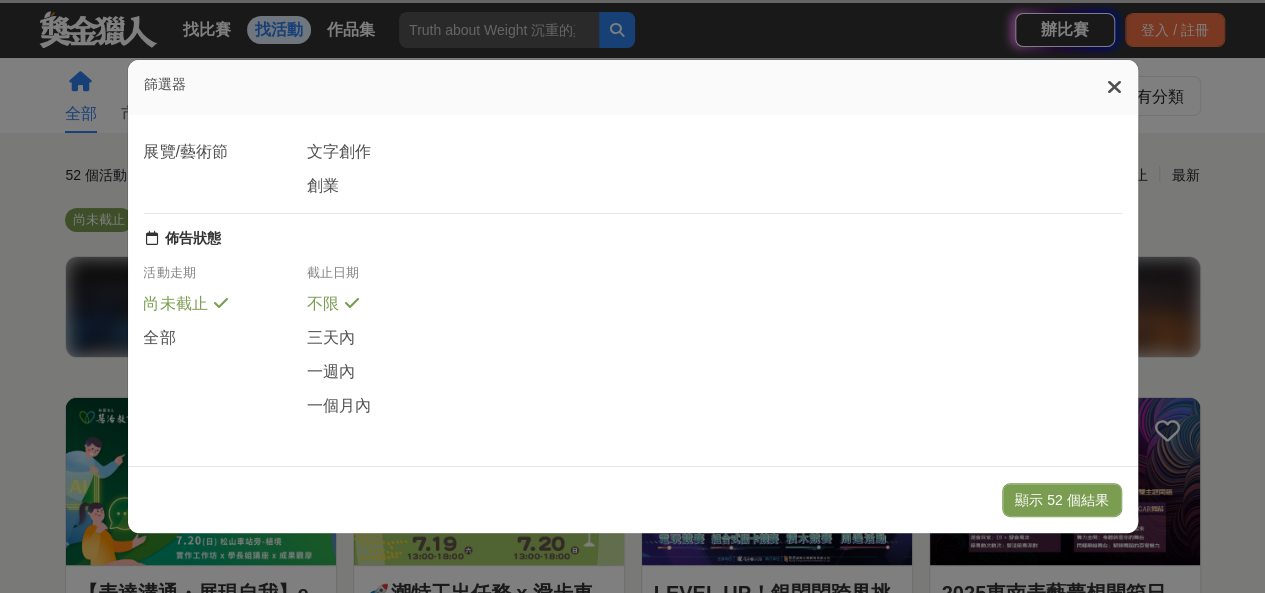 click on "篩選器 所有分類 類型 市集/體驗 研討會 交流/分享會 課程/講座 展覽/藝術節 主題 設計 攝影 影音 音樂 文字創作 創業 佈告狀態 活動走期 尚未截止 全部 截止日期 不限 三天內 一週內 一個月內 顯示 52 個結果" at bounding box center (632, 296) 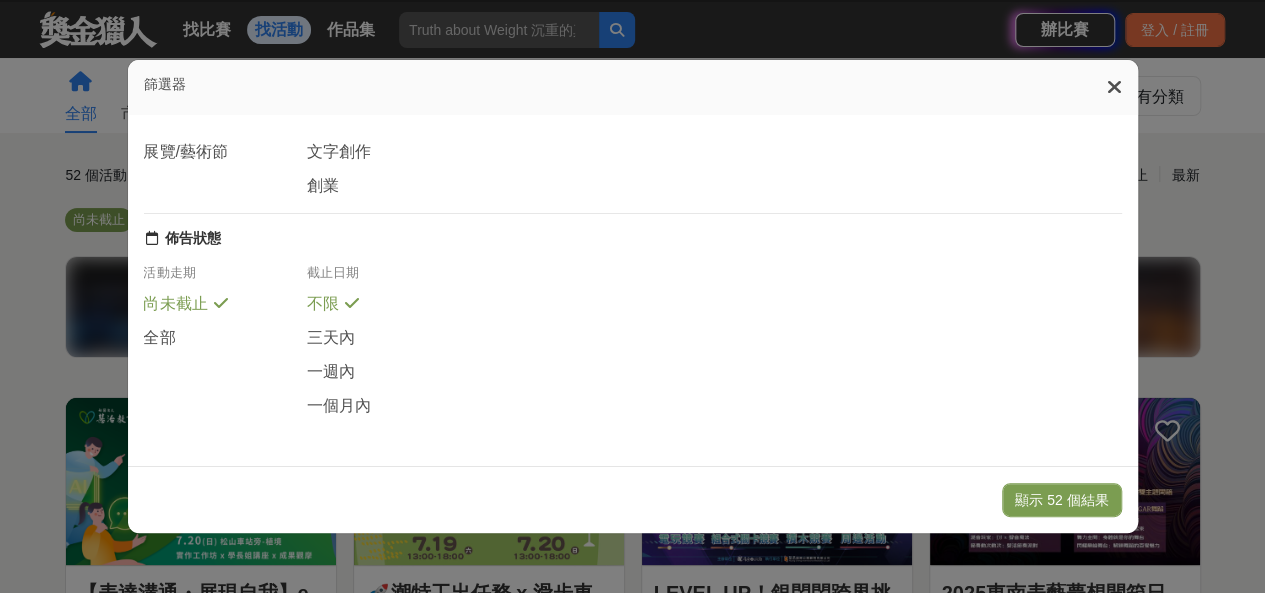 click on "篩選器 所有分類 類型 市集/體驗 研討會 交流/分享會 課程/講座 展覽/藝術節 主題 設計 攝影 影音 音樂 文字創作 創業 佈告狀態 活動走期 尚未截止 全部 截止日期 不限 三天內 一週內 一個月內 顯示 52 個結果" at bounding box center [632, 296] 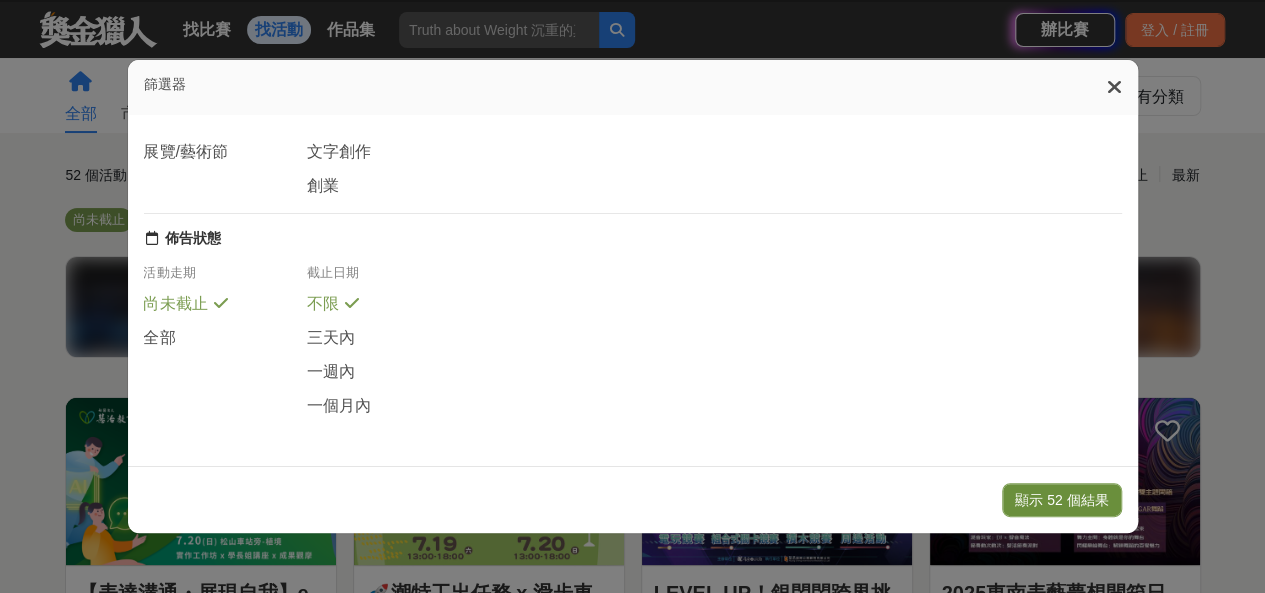 click on "顯示 52 個結果" at bounding box center [1061, 500] 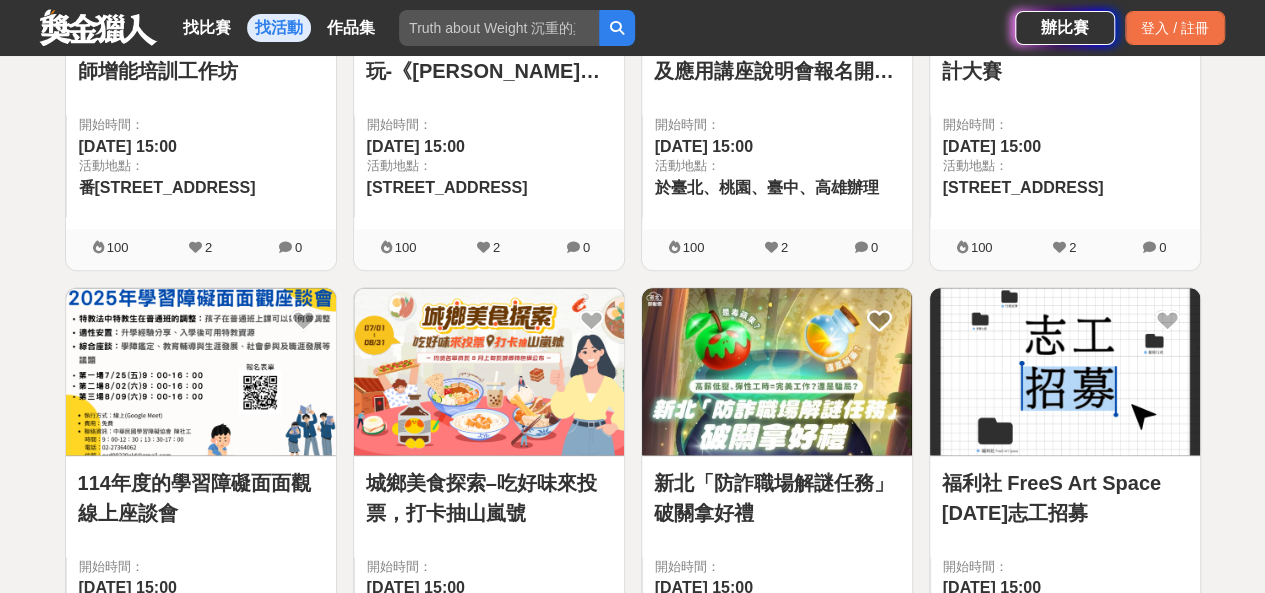 scroll, scrollTop: 1062, scrollLeft: 0, axis: vertical 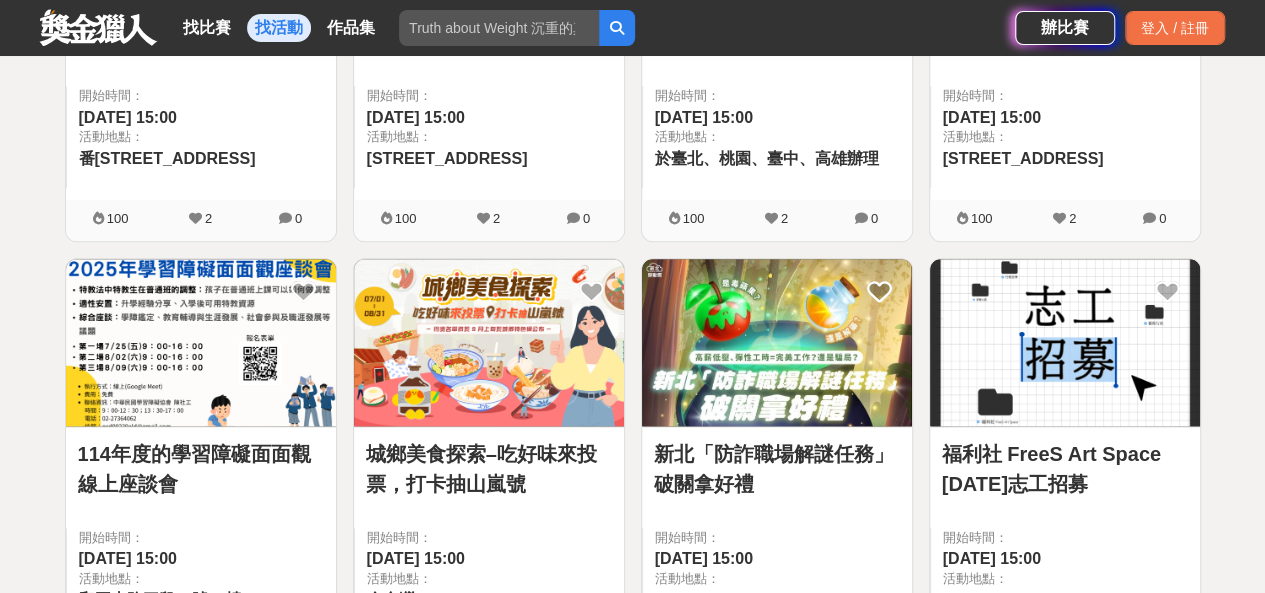 click at bounding box center (1071, 510) 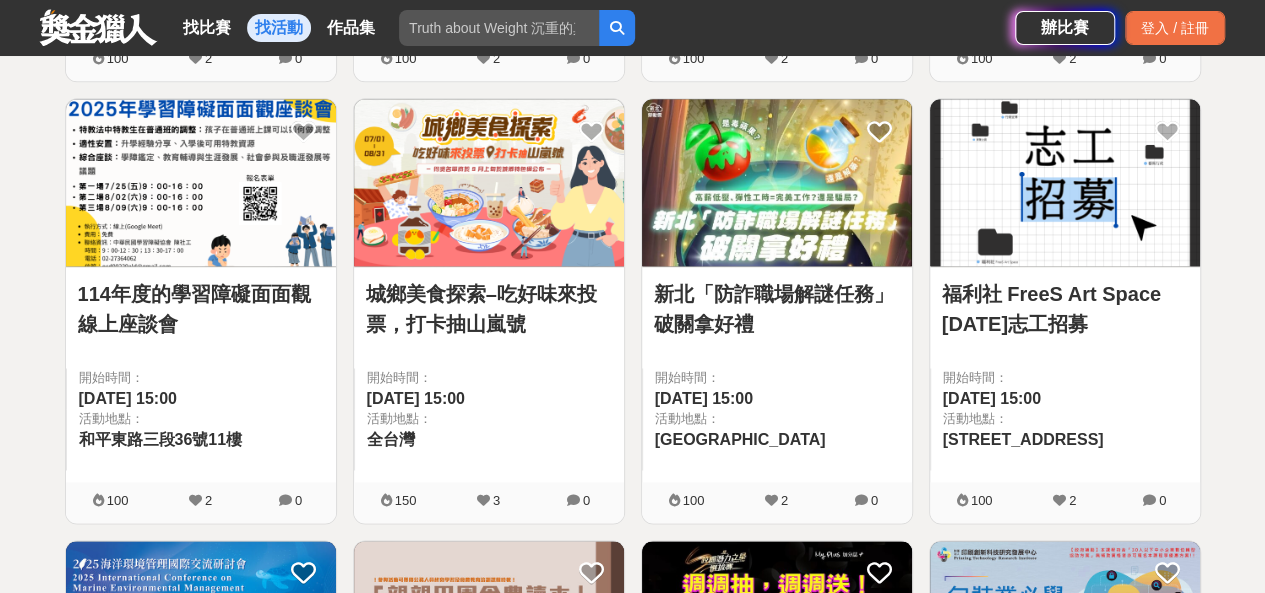 scroll, scrollTop: 1221, scrollLeft: 0, axis: vertical 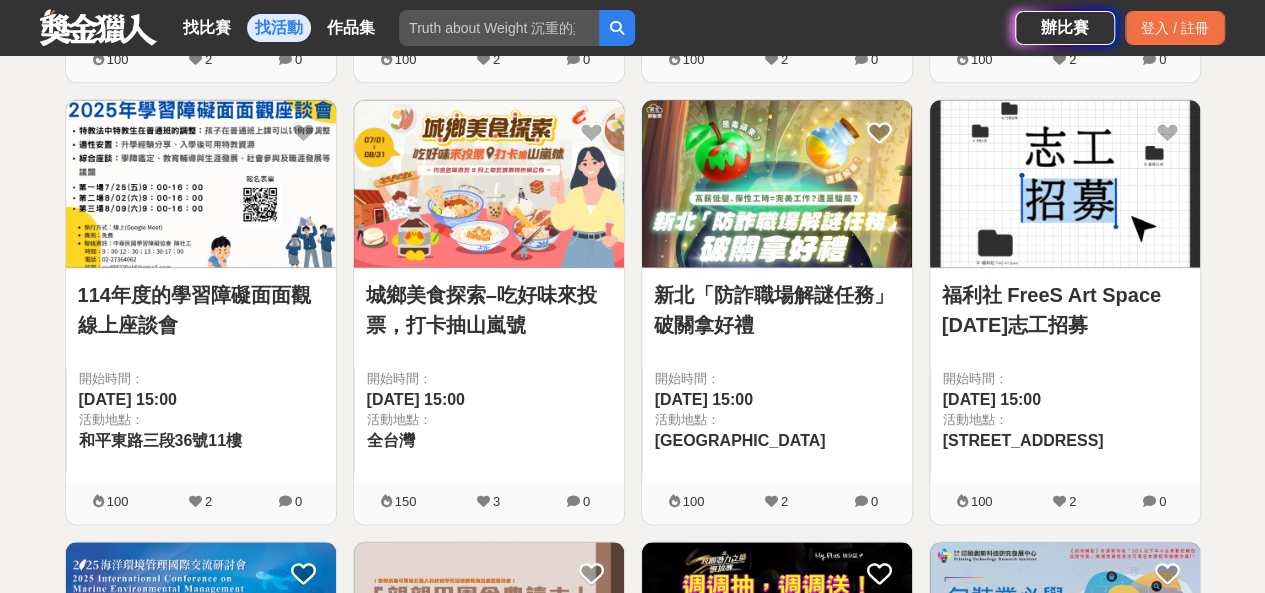 click at bounding box center (1065, 183) 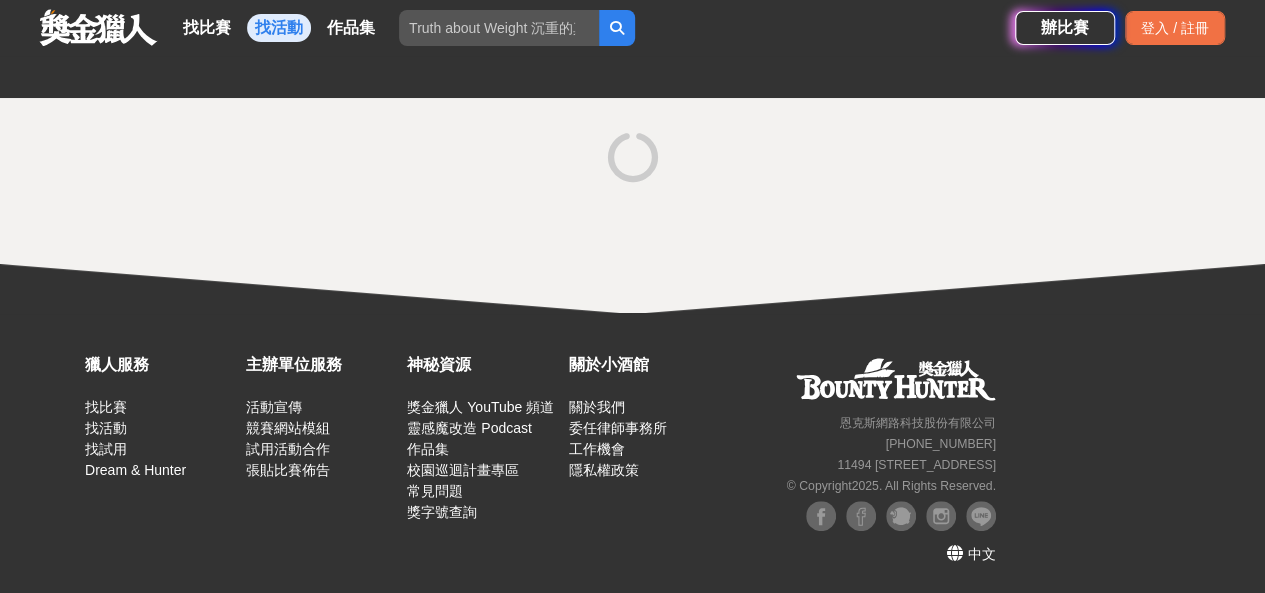 scroll, scrollTop: 0, scrollLeft: 0, axis: both 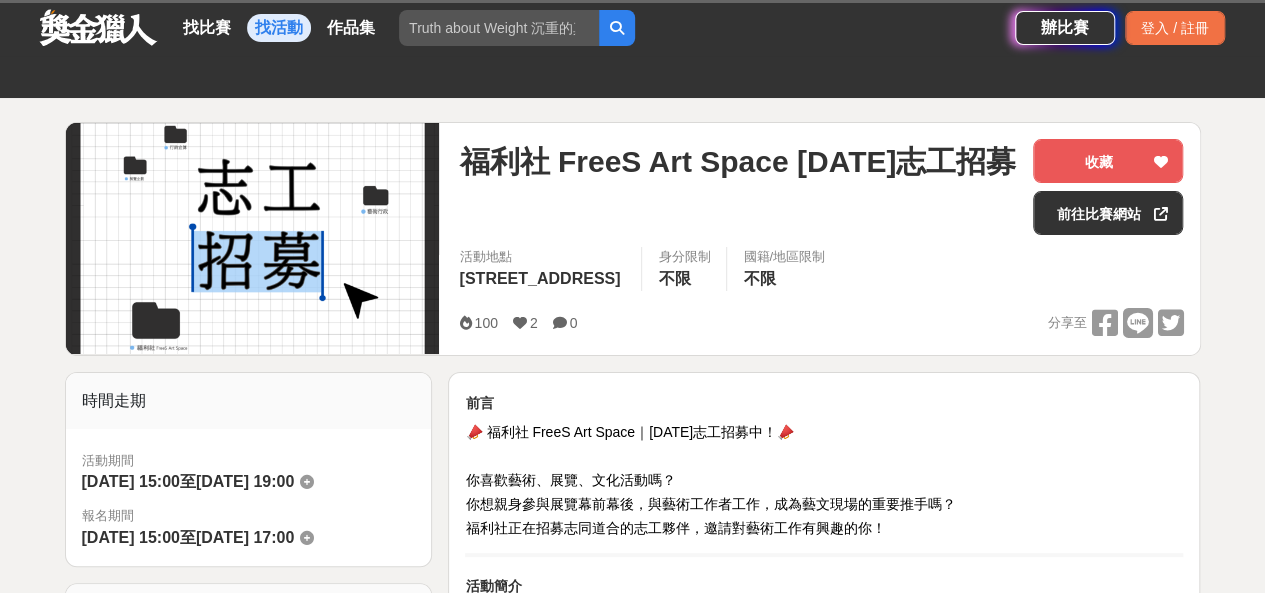 drag, startPoint x: 796, startPoint y: 330, endPoint x: 680, endPoint y: 417, distance: 145 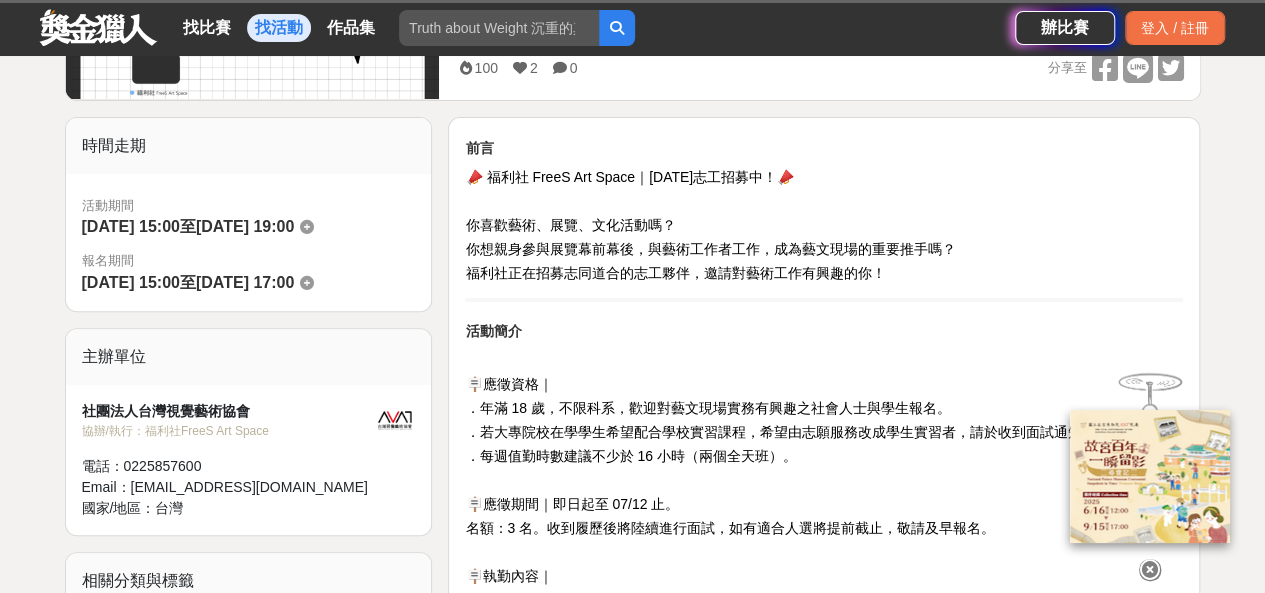 scroll, scrollTop: 305, scrollLeft: 0, axis: vertical 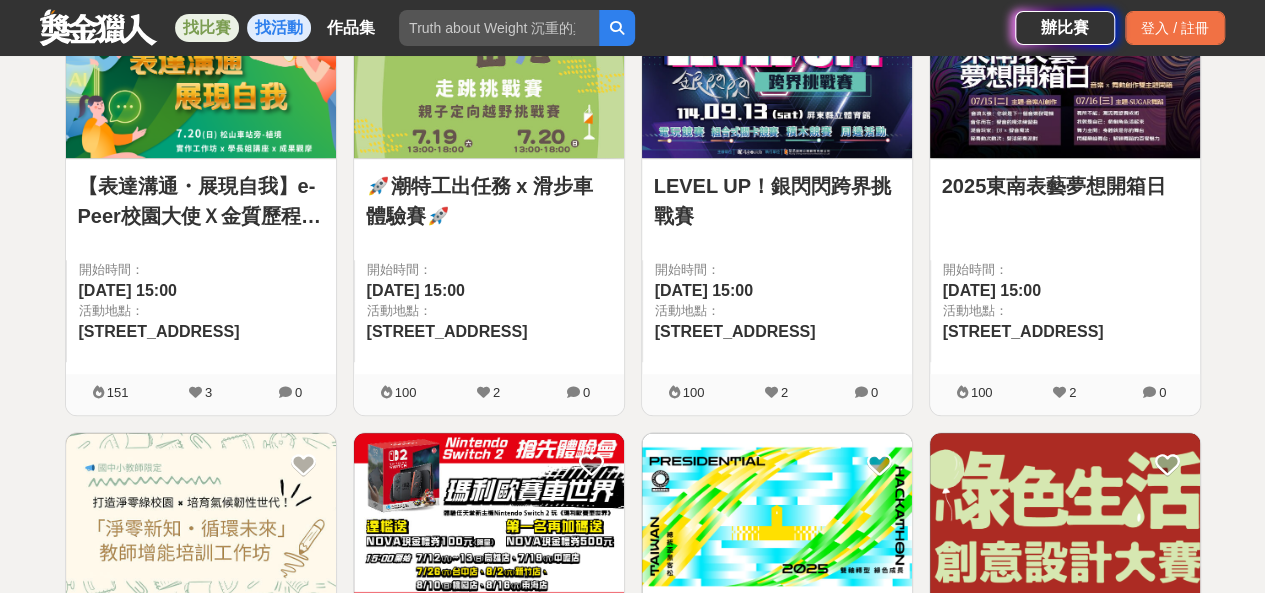 click on "找比賽" at bounding box center (207, 28) 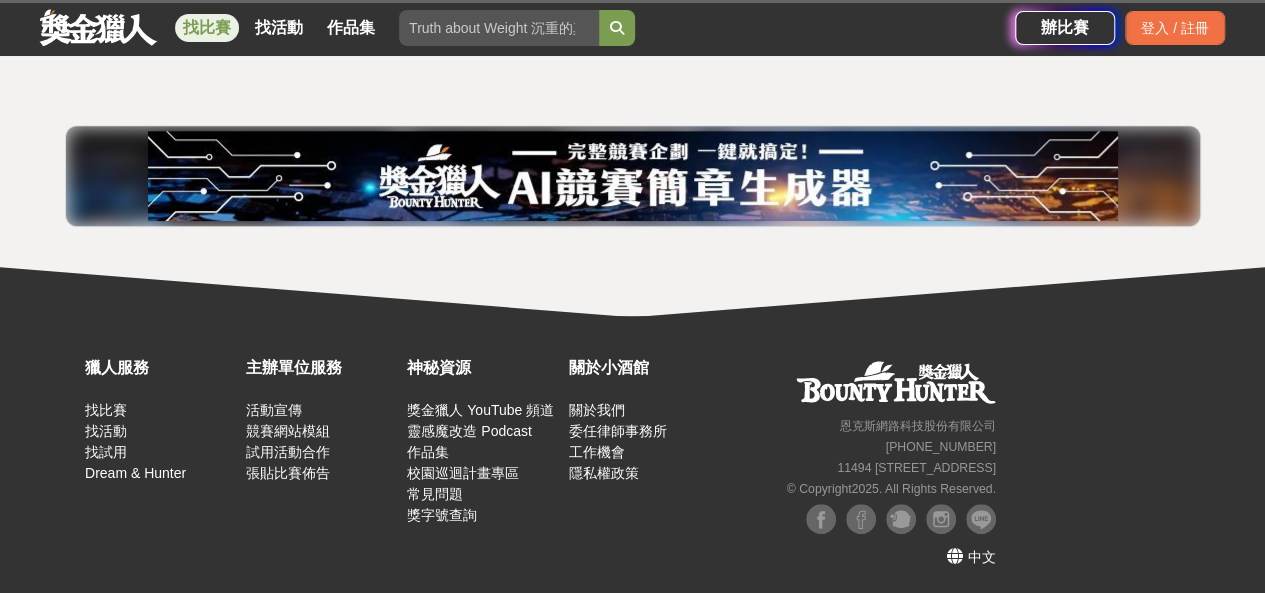 click on "找比賽" at bounding box center (207, 28) 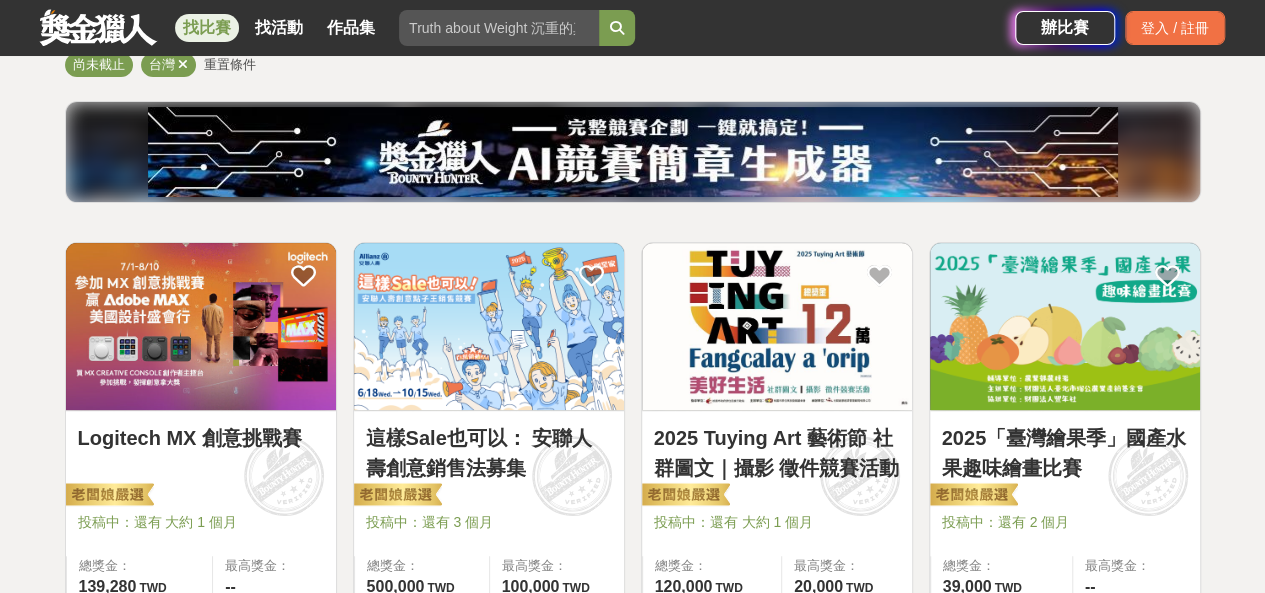 scroll, scrollTop: 194, scrollLeft: 0, axis: vertical 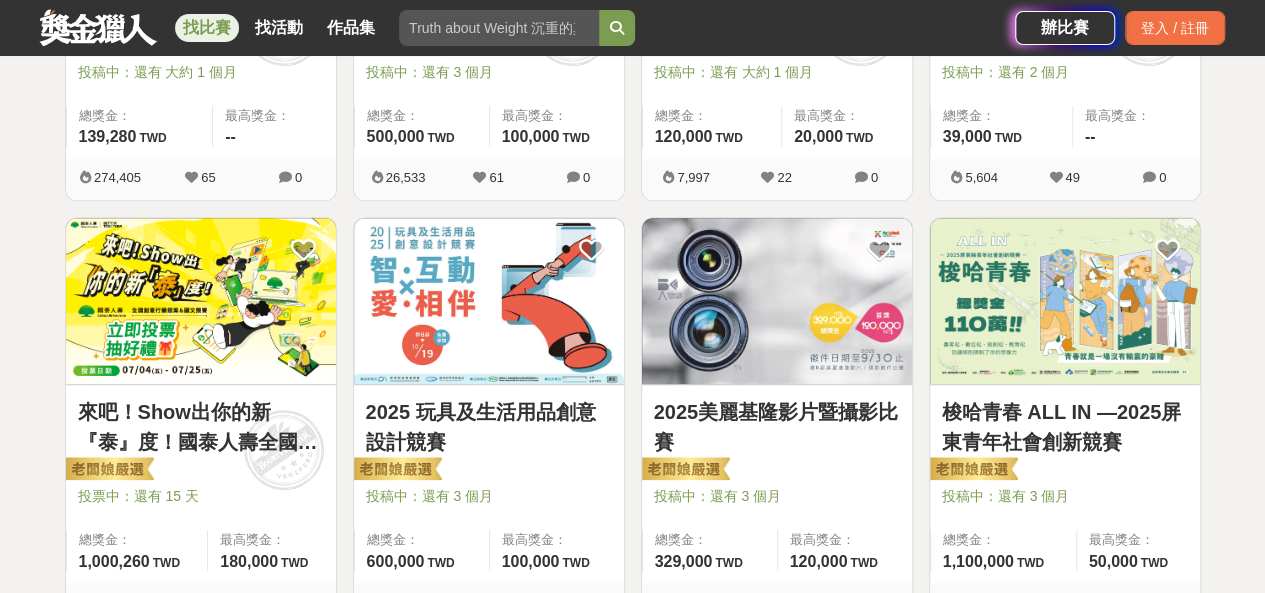 drag, startPoint x: 220, startPoint y: 379, endPoint x: 695, endPoint y: -87, distance: 665.4179 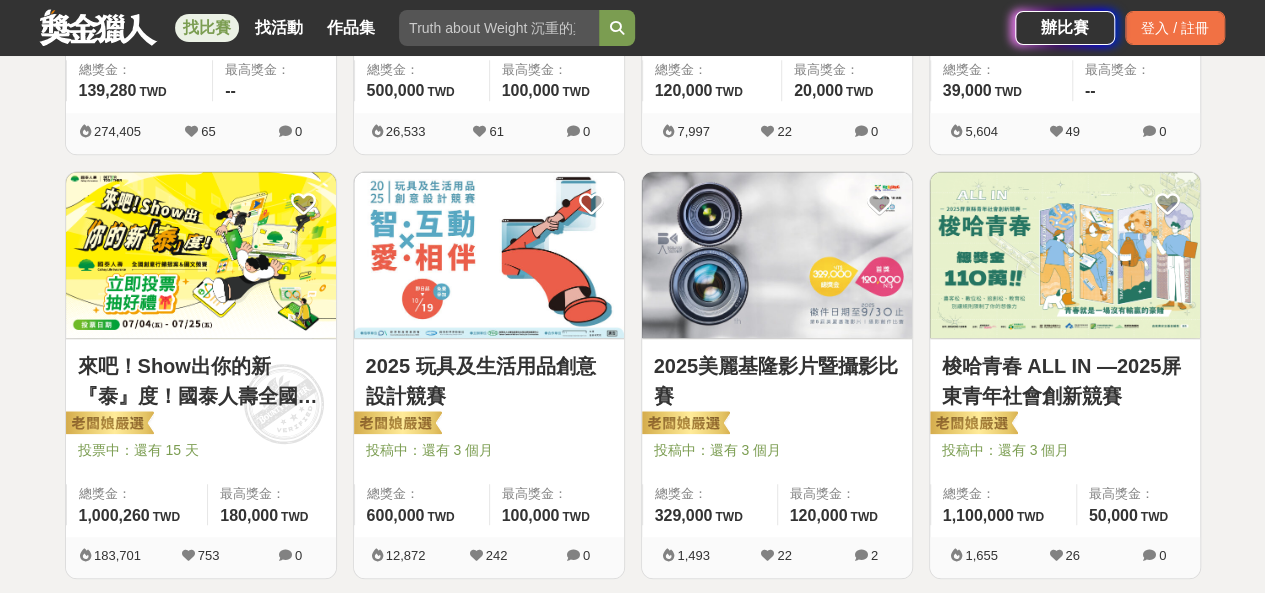 scroll, scrollTop: 693, scrollLeft: 0, axis: vertical 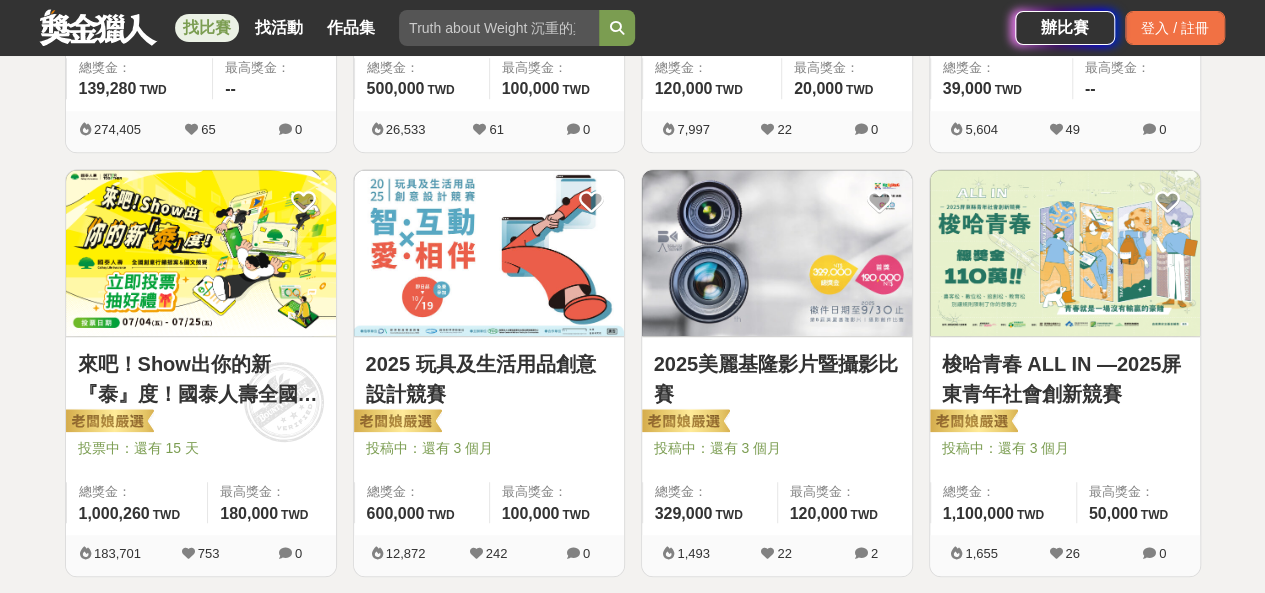 drag, startPoint x: 1128, startPoint y: 311, endPoint x: 884, endPoint y: -85, distance: 465.13654 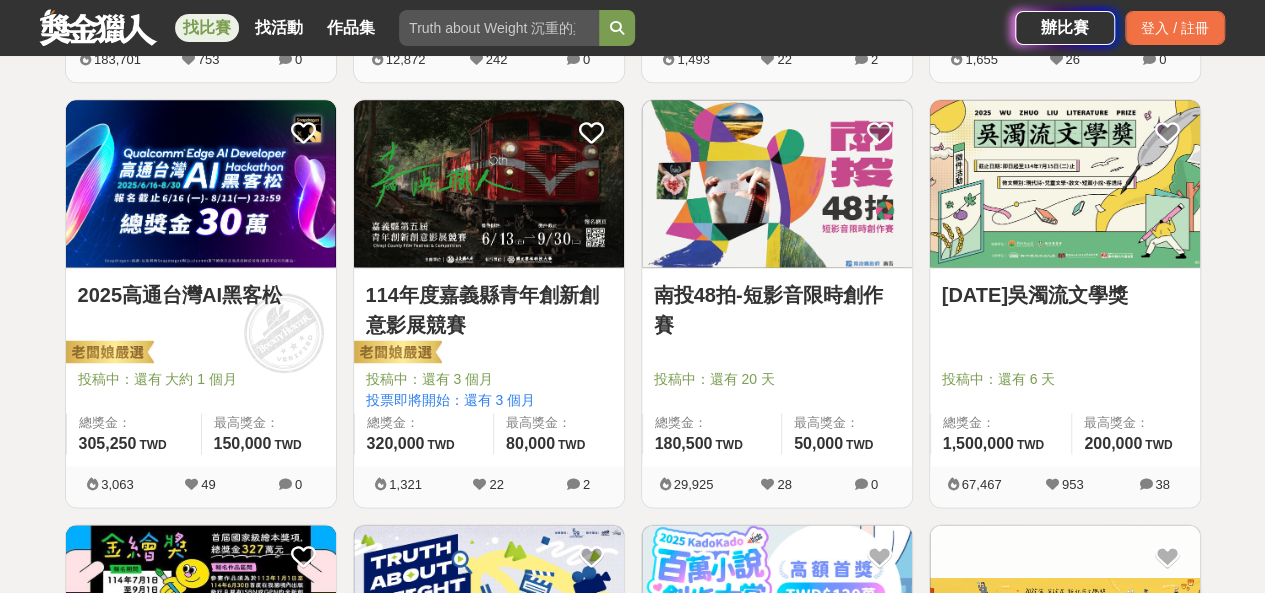 scroll, scrollTop: 1186, scrollLeft: 0, axis: vertical 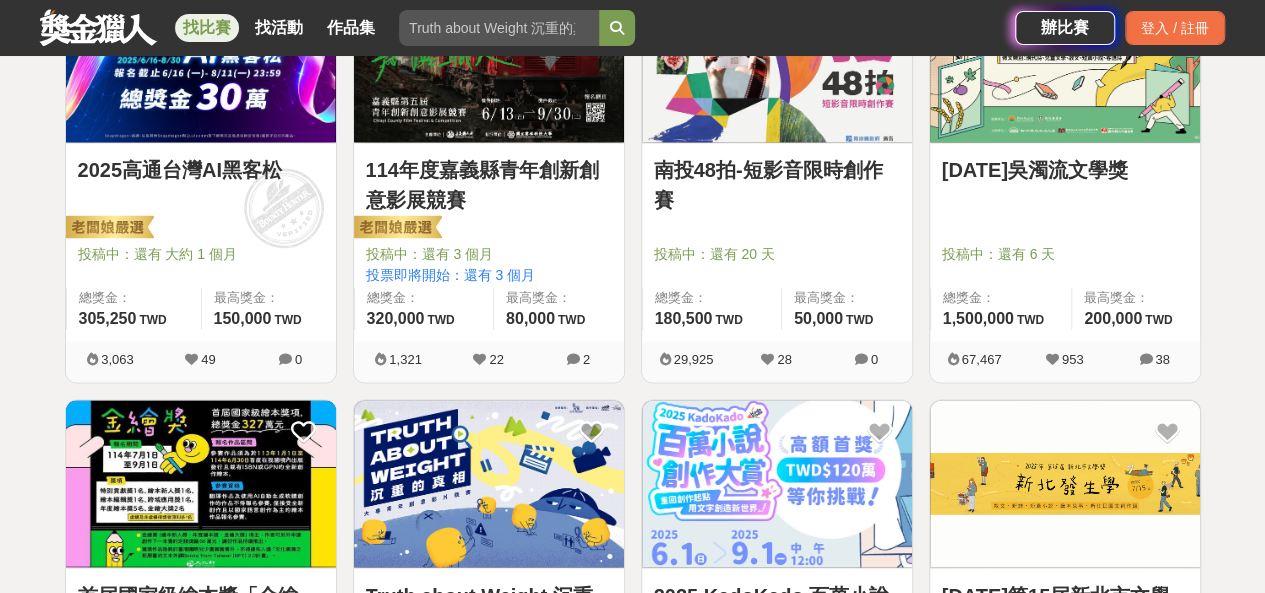 drag, startPoint x: 1030, startPoint y: 177, endPoint x: 730, endPoint y: -87, distance: 399.6198 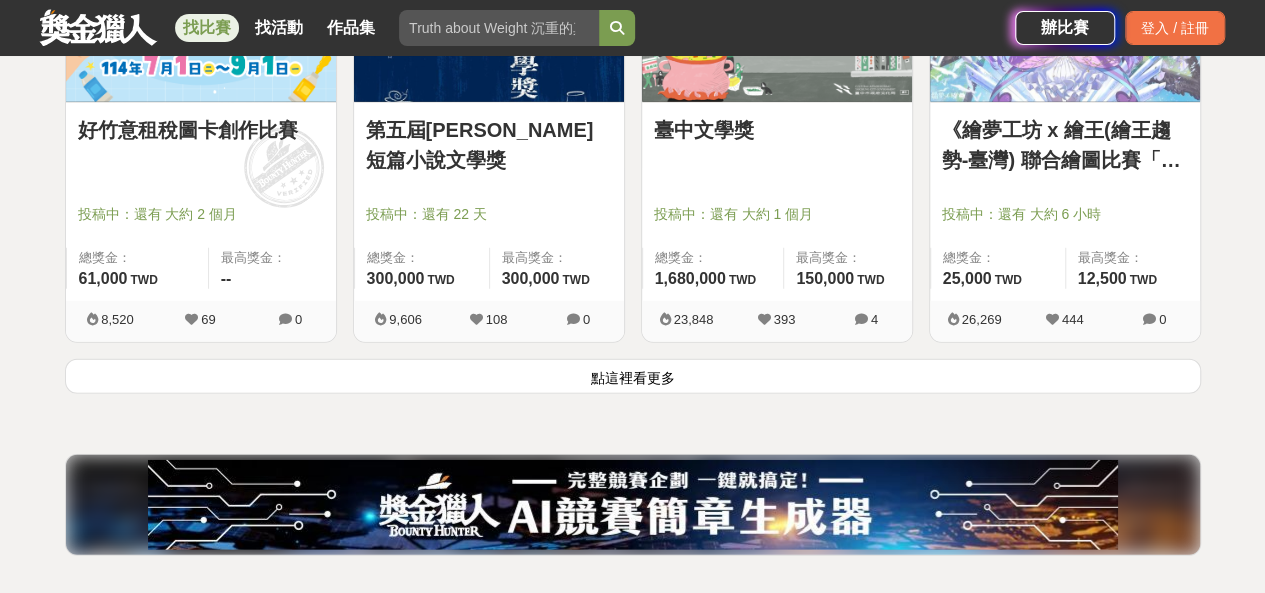 scroll, scrollTop: 2624, scrollLeft: 0, axis: vertical 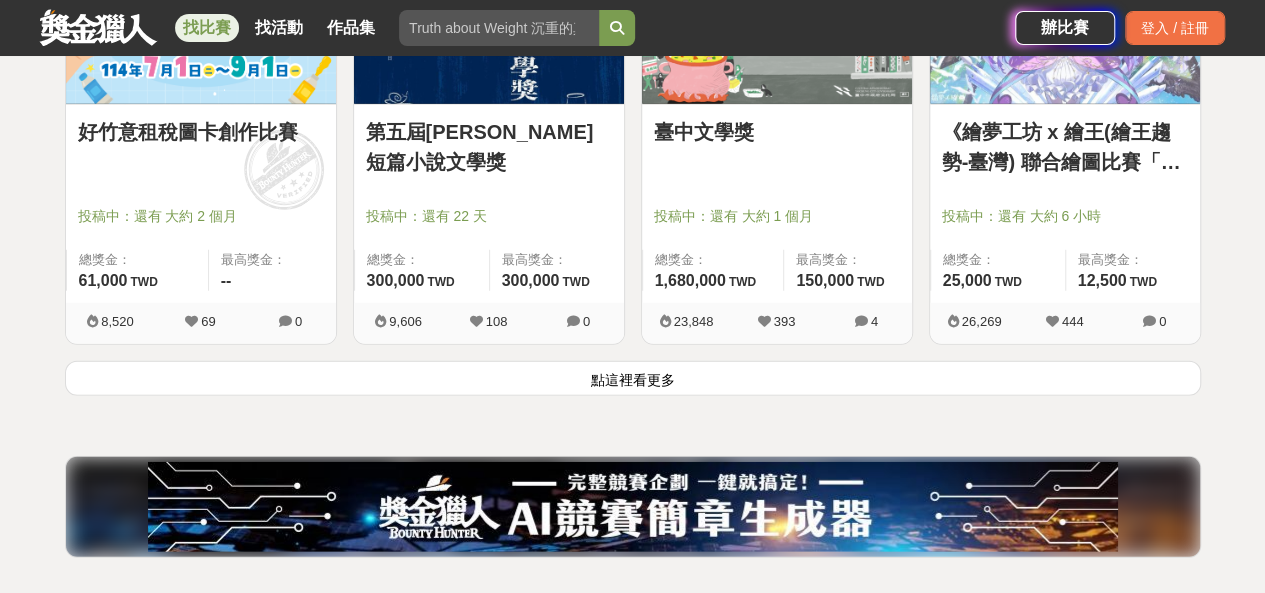 click on "點這裡看更多" at bounding box center [633, 378] 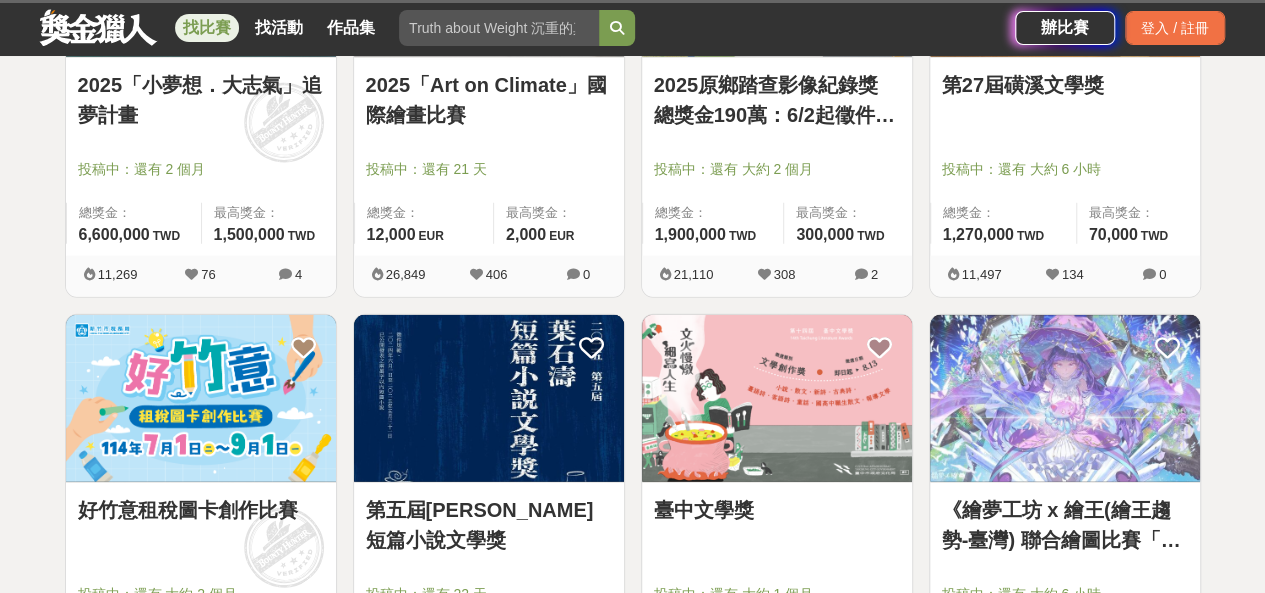 scroll, scrollTop: 2501, scrollLeft: 0, axis: vertical 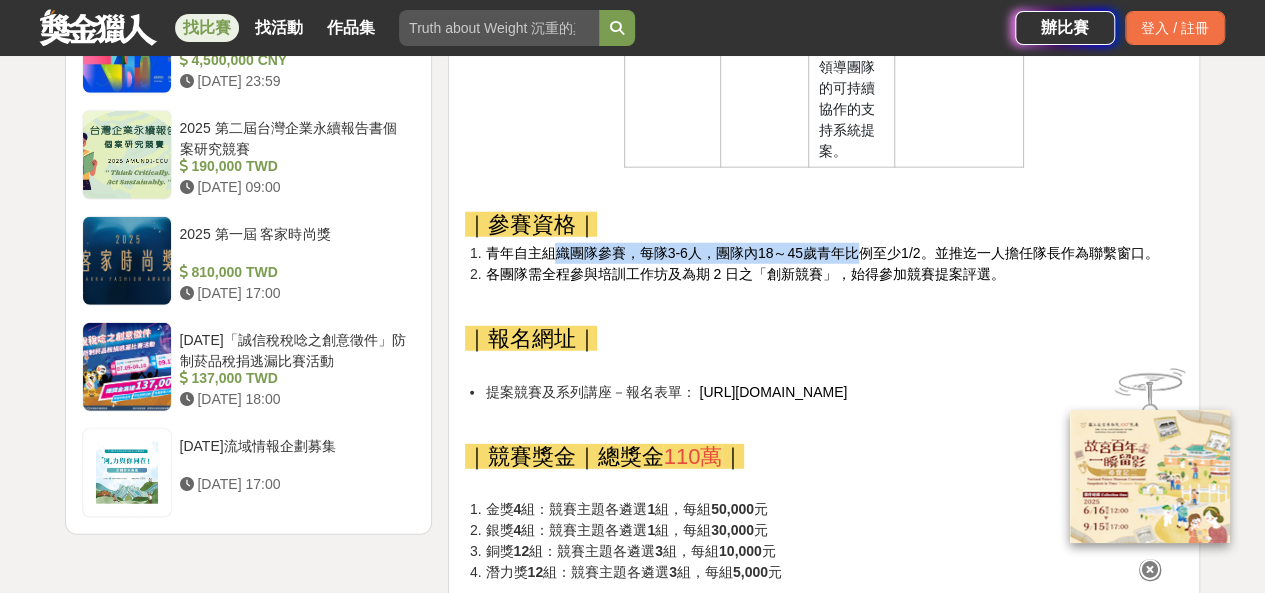 drag, startPoint x: 560, startPoint y: 241, endPoint x: 854, endPoint y: 239, distance: 294.0068 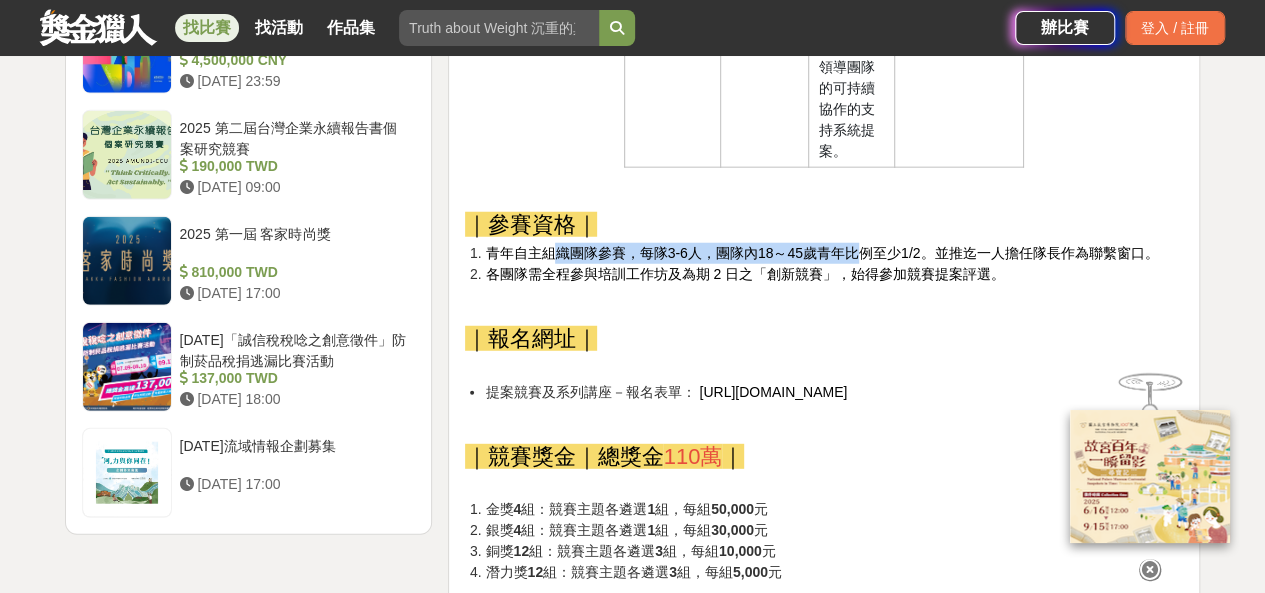 click on "青年自主組織團隊參賽，每隊3-6人，團隊內18～45歲青年比例至少1/2。並推迄一人擔任隊長作為聯繫窗口。" at bounding box center (821, 253) 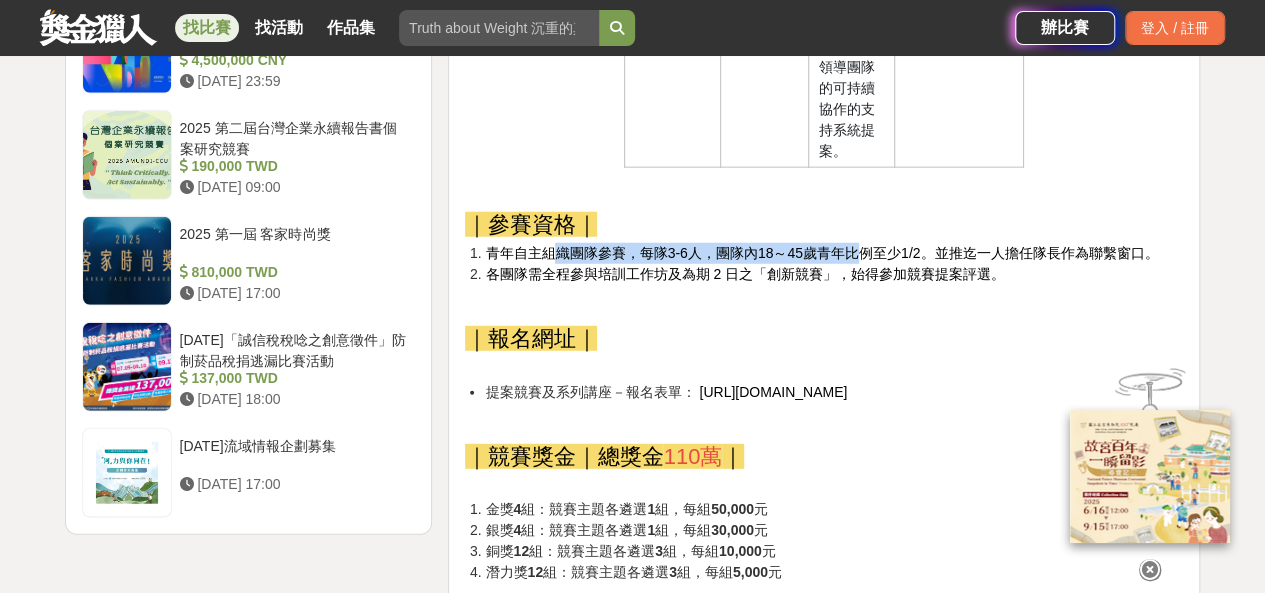 click on "梭哈青春   ALL IN        2025屏東青年社會創新競賽      ＊ 總獎金 110萬 元 ＊   ＊ 全程 免費 ，報名就有機會獲得高額獎金   屏東縣政府為持續推展青年及地方創生政策，培育產業領航人才，發掘具潛力之青年團隊，同時捲動更多青年關注各領域社會議題，投入創新創業行動，透過資源媒合與業師協助，實踐「政府出題、青年解題」之理念，引動青年返鄉或移居屏東，為地方創造新生與延續，爰辦理本創新提案競賽。 ｜競賽主題｜ 2025屏東青年社會創新競賽，以 「數位科技」 、 「創新旅遊」 、 「智慧農業」 、 「教育創新」 作為設計與創新實作的四大主題，結合 屏東縣境內各產業類別之青年創育基地 ，透過專題講座、培訓工作坊、業師陪伴，以 「黑客松（Hackathon）」 2  日之「創新競賽」提出創意提案，為產業提供創新思維。   競賽主題 主軸 說明" at bounding box center (824, 434) 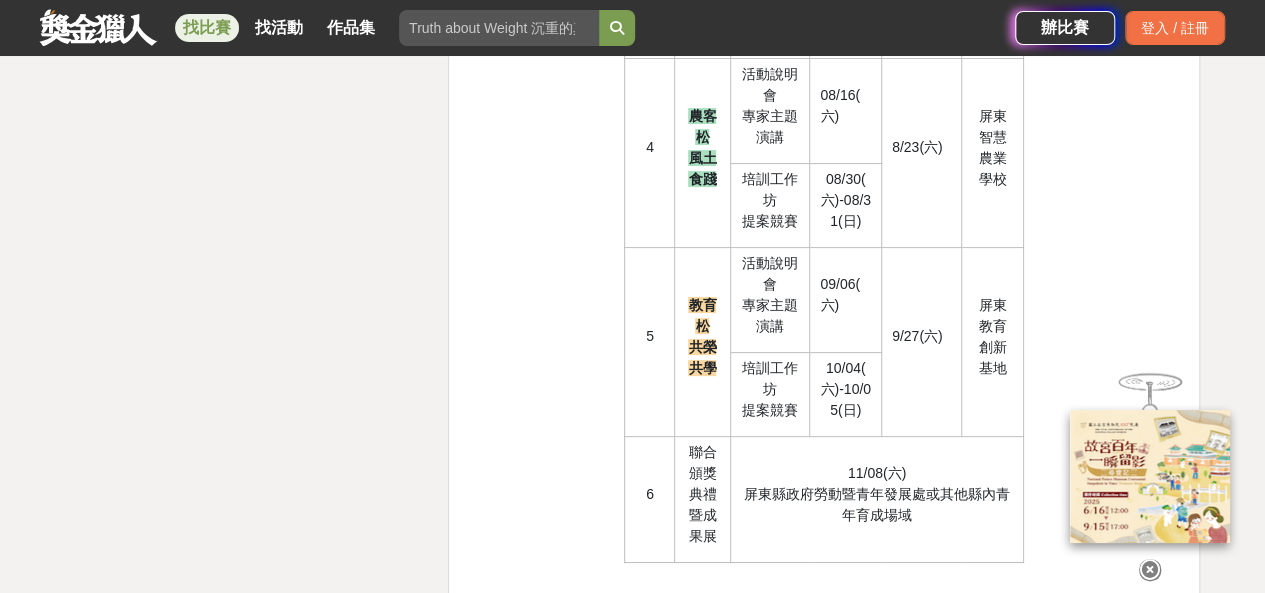 scroll, scrollTop: 3914, scrollLeft: 0, axis: vertical 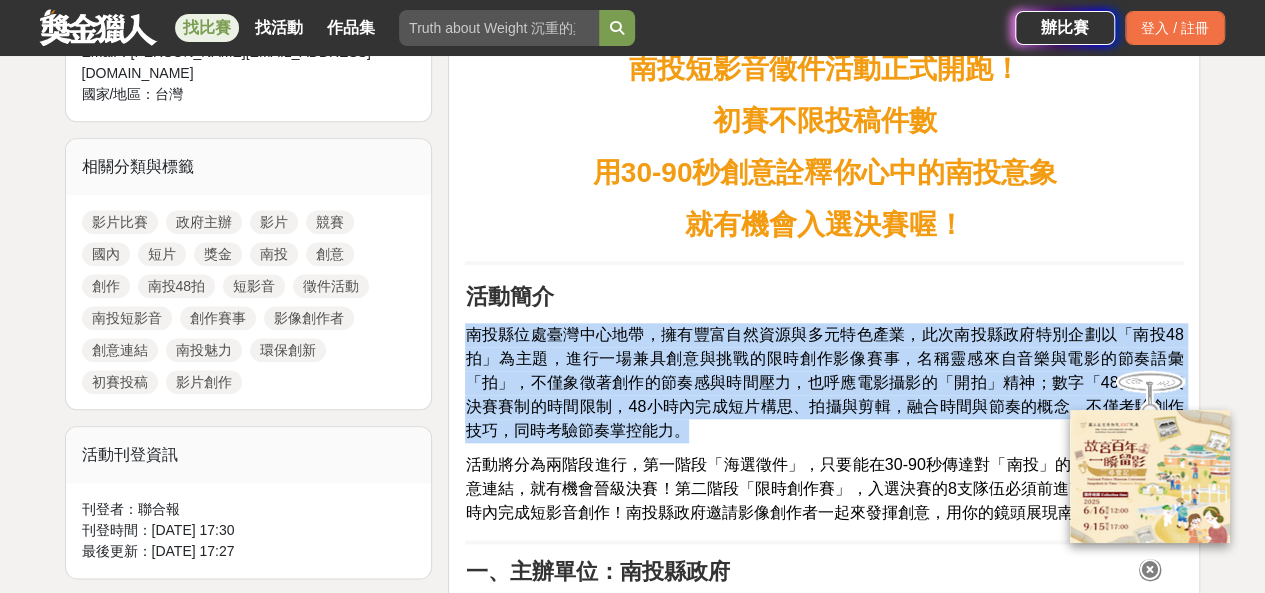 drag, startPoint x: 460, startPoint y: 328, endPoint x: 480, endPoint y: 528, distance: 200.99751 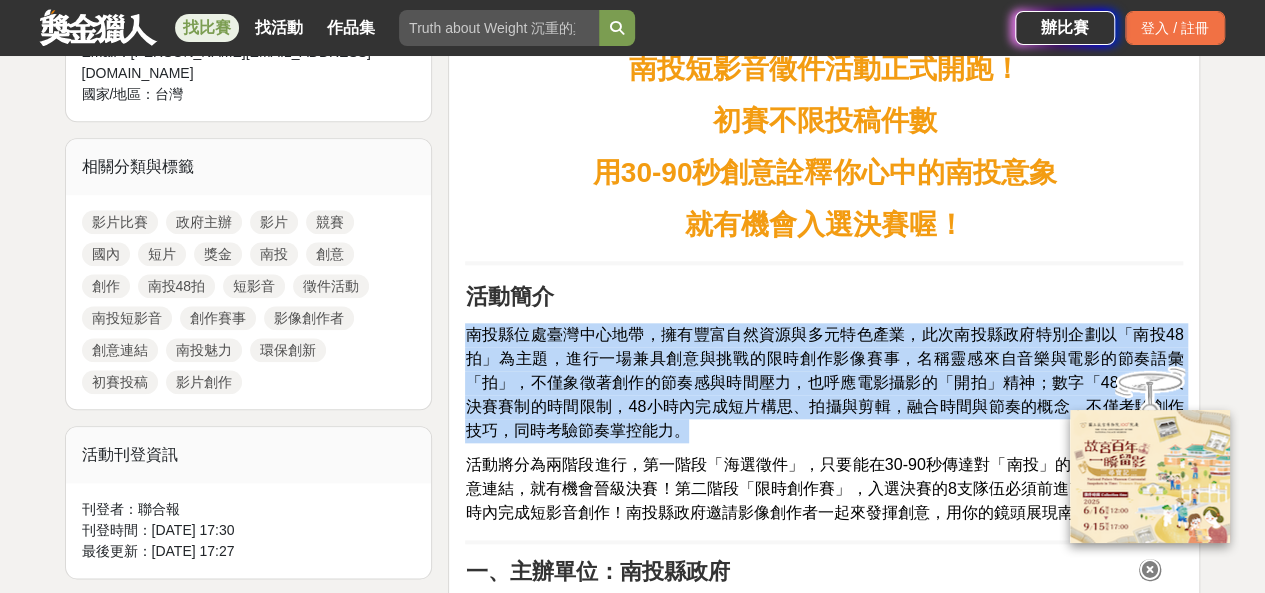 click on "南投短影音徵件活動正式開跑！ 初賽不限投稿件數 用30-90秒創意詮釋你心中的南投意象 就有機會入選決賽喔！ 活動簡介 南投縣位處臺灣中心地帶，擁有豐富自然資源與多元特色產業，此次南投縣政府特別企劃以「南投48拍」為主題，進行一場兼具創意與挑戰的限時創作影像賽事，名稱靈感來自音樂與電影的節奏語彙「拍」，不僅象徵著創作的節奏感與時間壓力，也呼應電影攝影的「開拍」精神；數字「48」則代表決賽賽制的時間限制，48小時內完成短片構思、拍攝與剪輯，融合時間與節奏的概念，不僅考驗創作技巧，同時考驗節奏掌控能力。 一、主辦單位：南投縣政府 二、徵件主題 不限形式、不限風格、每人每隊初賽投稿件數不限，只要作品創意詮釋「南投意象」就有機會入選決賽！ 呈現方式參考如下： ‧用各式拍攝手法或創意轉場，描繪你眼中的南投。 佔比" at bounding box center [824, 1829] 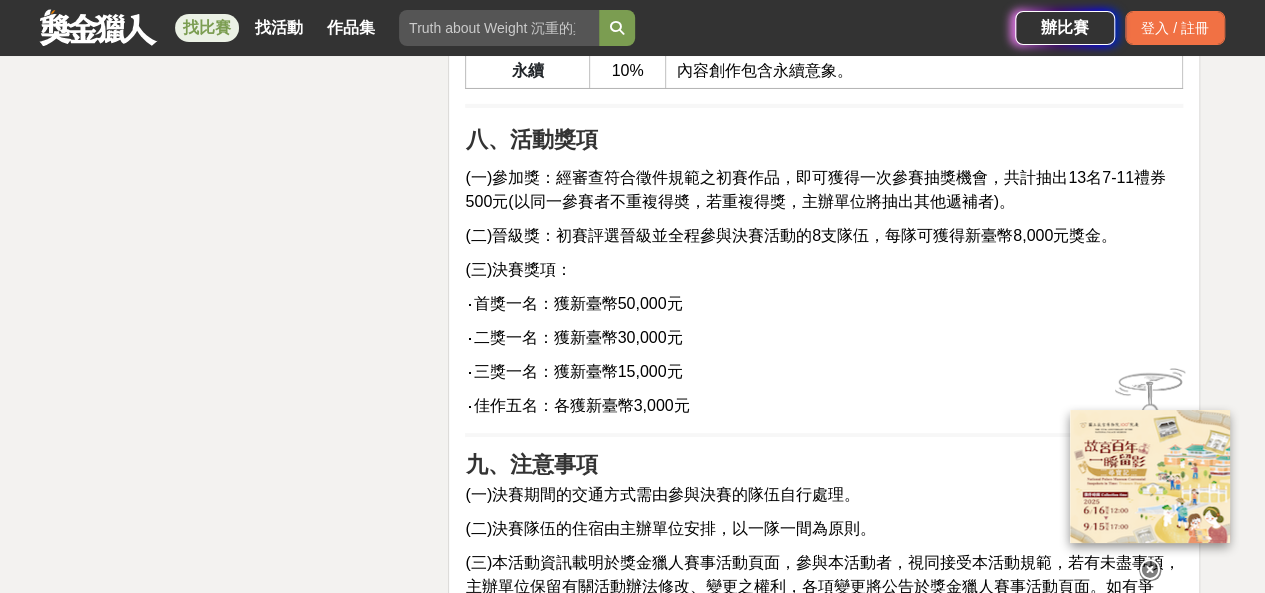 scroll, scrollTop: 3497, scrollLeft: 0, axis: vertical 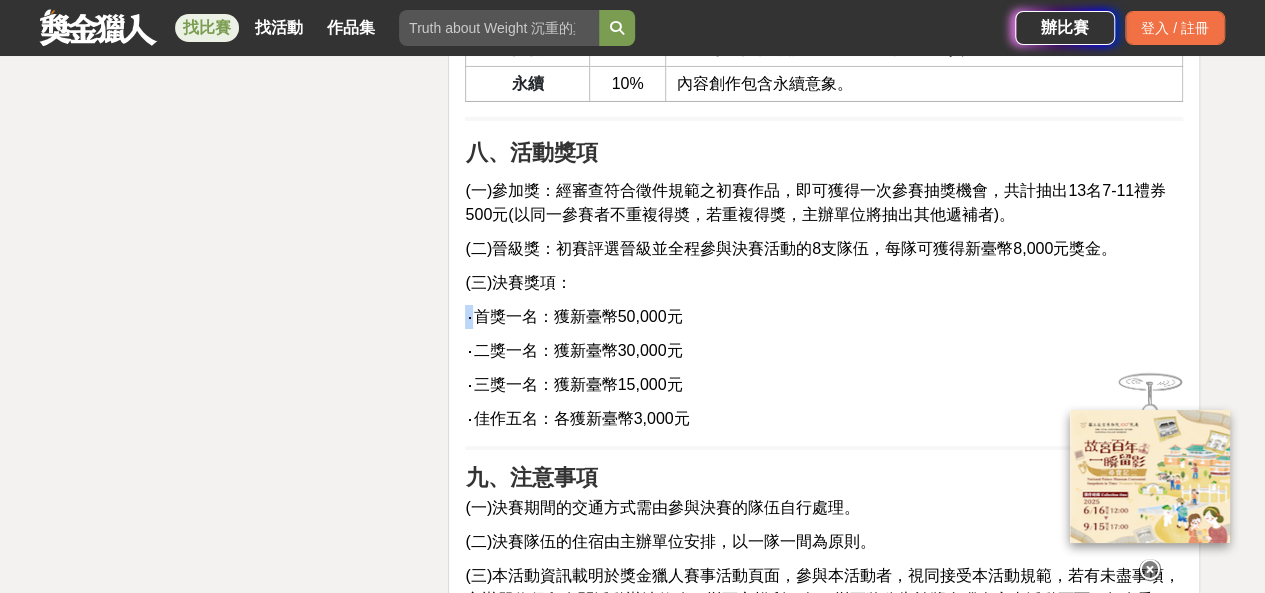 drag, startPoint x: 488, startPoint y: 308, endPoint x: 700, endPoint y: 283, distance: 213.46896 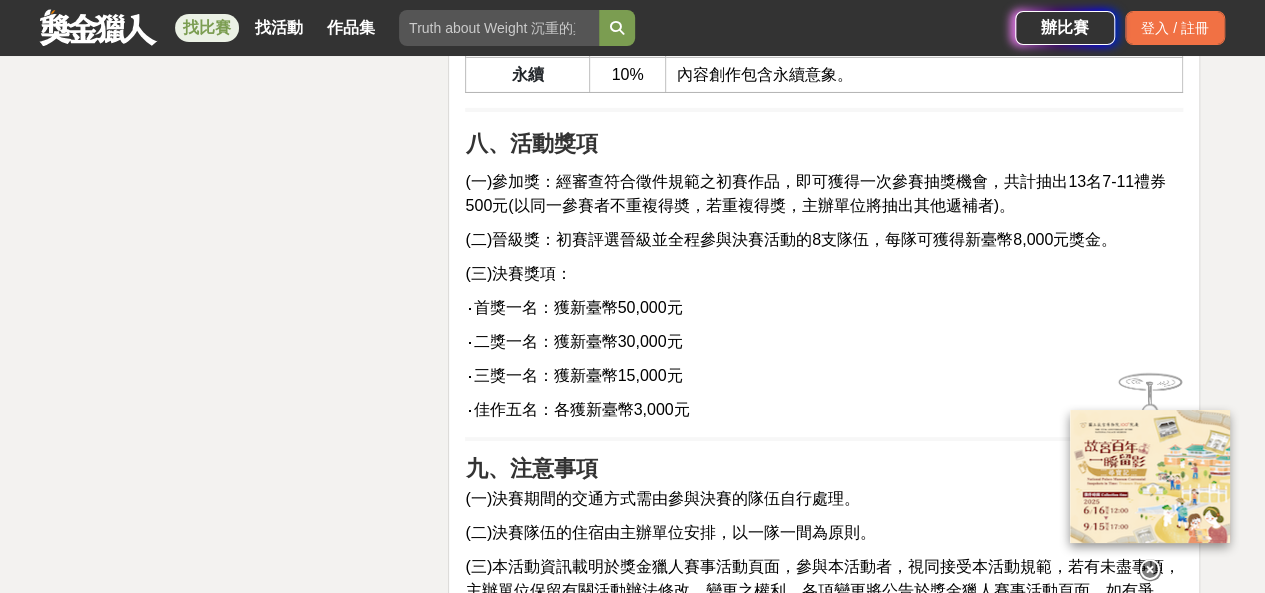 scroll, scrollTop: 3505, scrollLeft: 0, axis: vertical 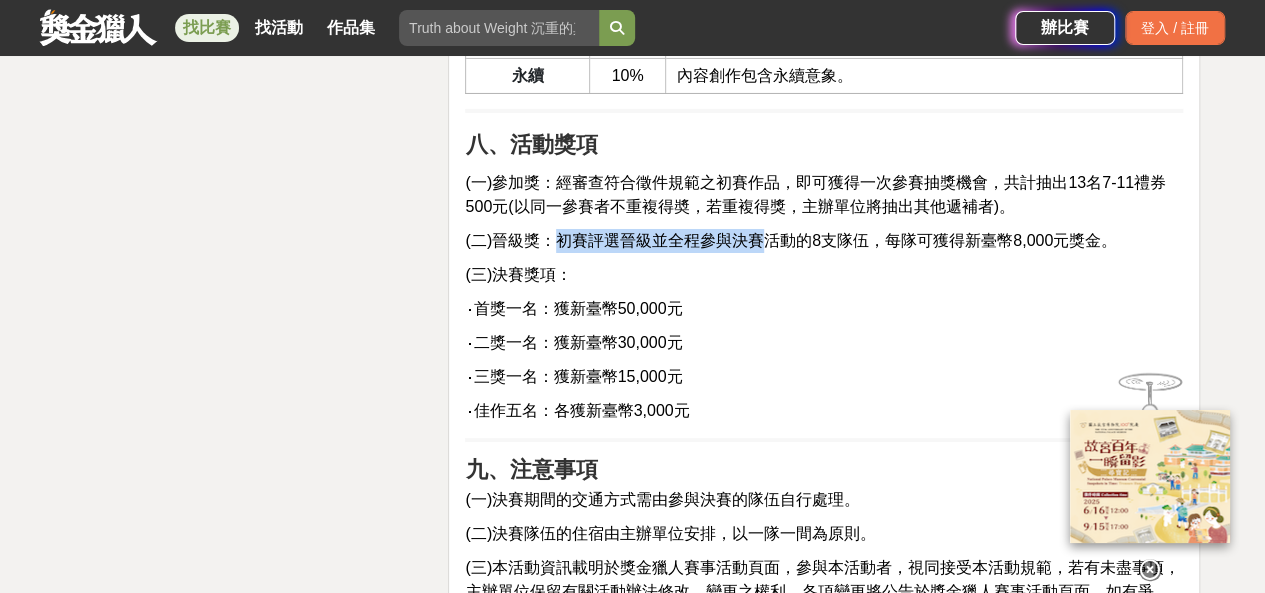 drag, startPoint x: 551, startPoint y: 234, endPoint x: 758, endPoint y: 246, distance: 207.34753 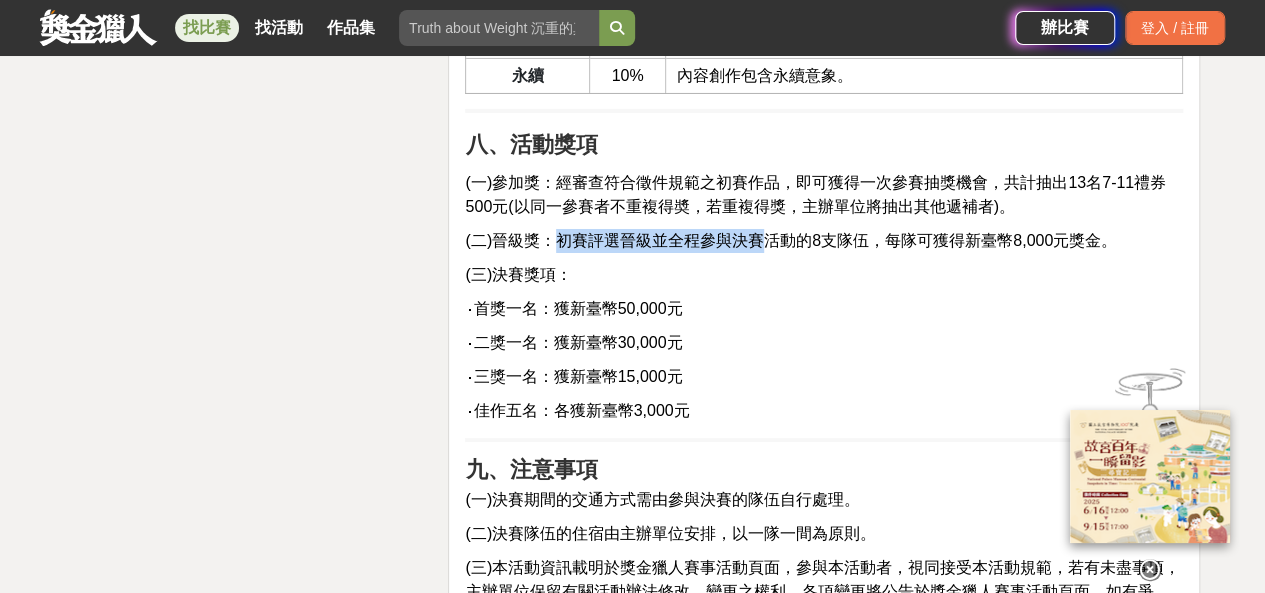 click on "(二)晉級獎：初賽評選晉級並全程參與決賽活動的8支隊伍，每隊可獲得新臺幣8,000元獎金。" at bounding box center (791, 240) 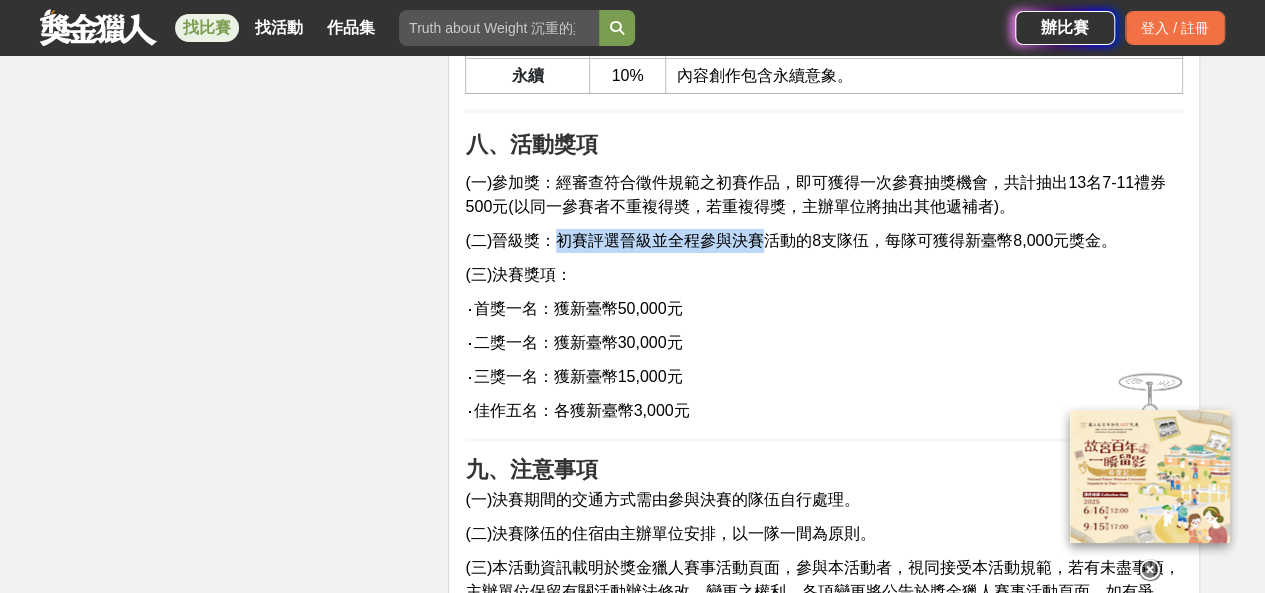 click on "(二)晉級獎：初賽評選晉級並全程參與決賽活動的8支隊伍，每隊可獲得新臺幣8,000元獎金。" at bounding box center (791, 240) 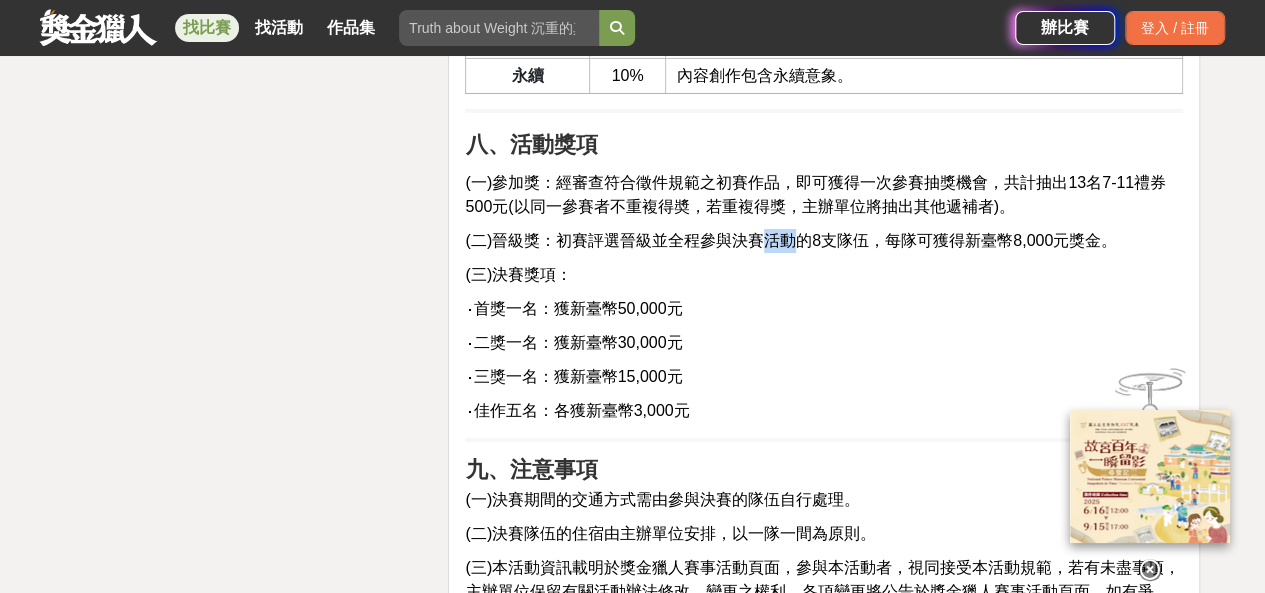 click on "(二)晉級獎：初賽評選晉級並全程參與決賽活動的8支隊伍，每隊可獲得新臺幣8,000元獎金。" at bounding box center [791, 240] 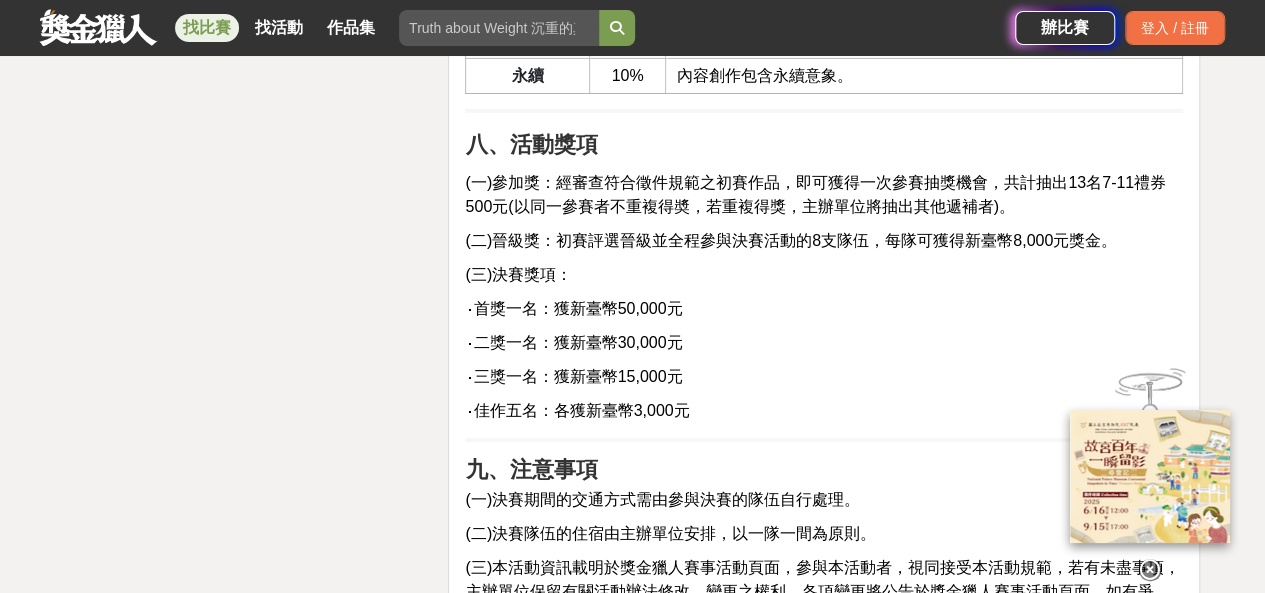 click on "(二)晉級獎：初賽評選晉級並全程參與決賽活動的8支隊伍，每隊可獲得新臺幣8,000元獎金。" at bounding box center (791, 240) 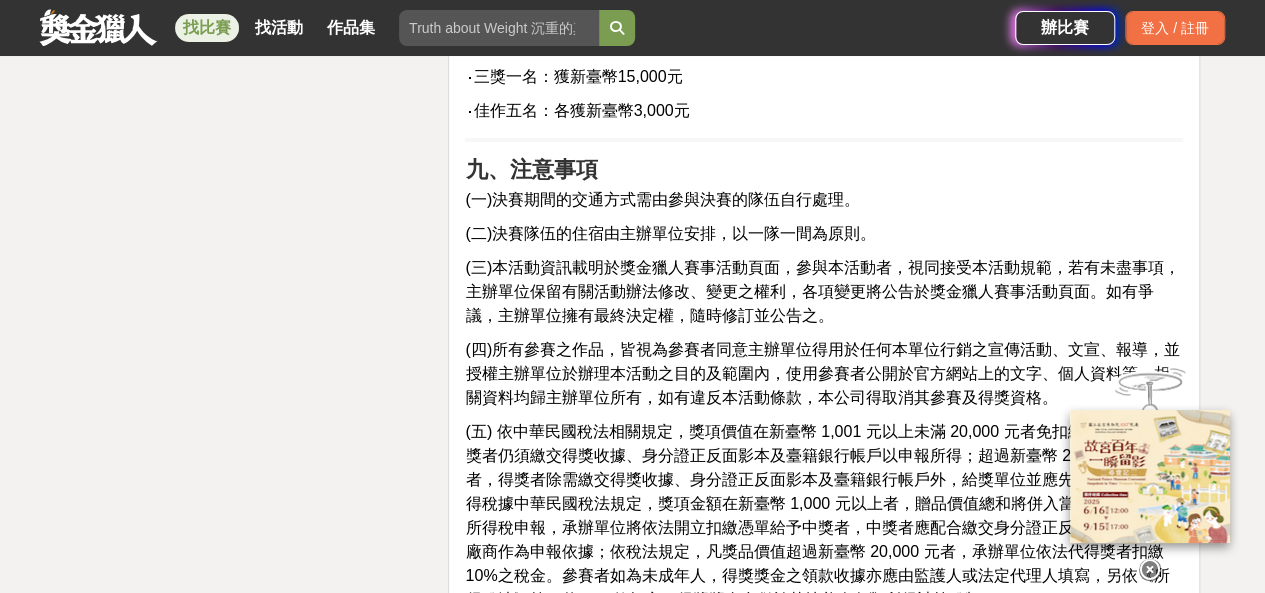 scroll, scrollTop: 3806, scrollLeft: 0, axis: vertical 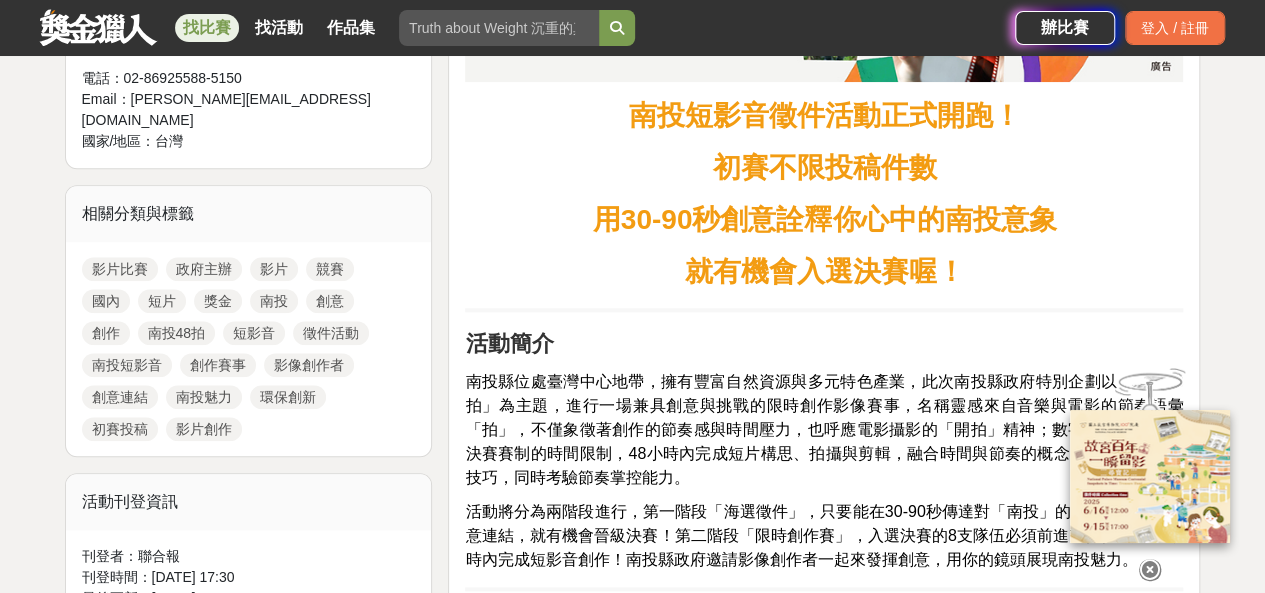 click on "就有機會入選決賽喔！" at bounding box center [824, 271] 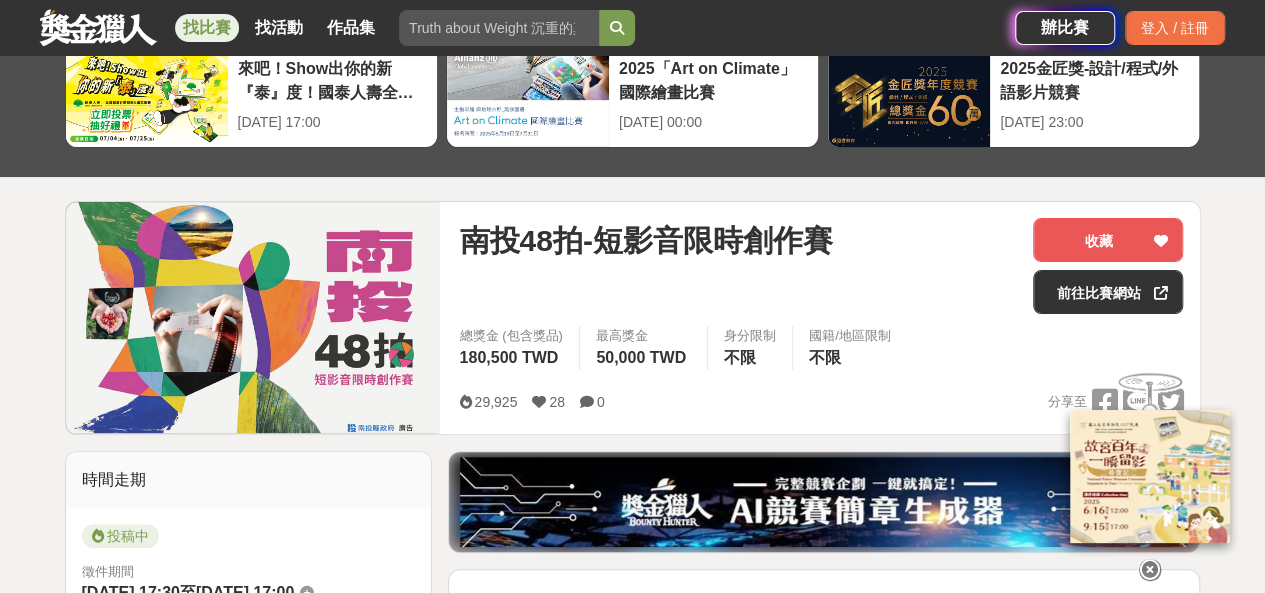 scroll, scrollTop: 103, scrollLeft: 0, axis: vertical 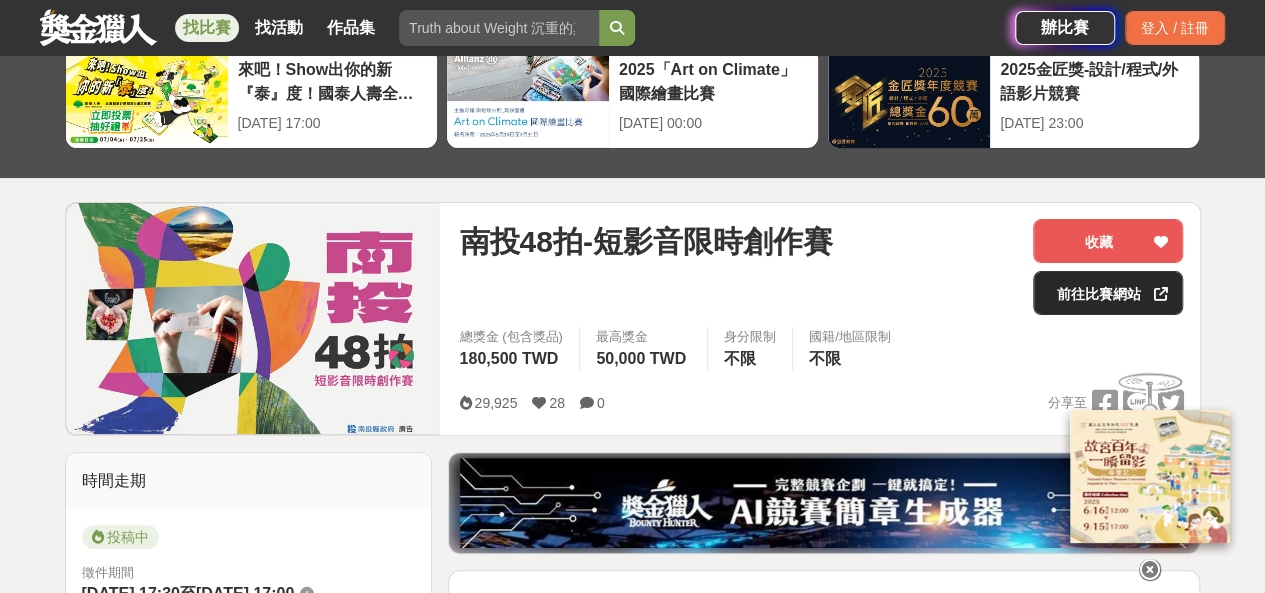 click on "前往比賽網站" at bounding box center [1108, 293] 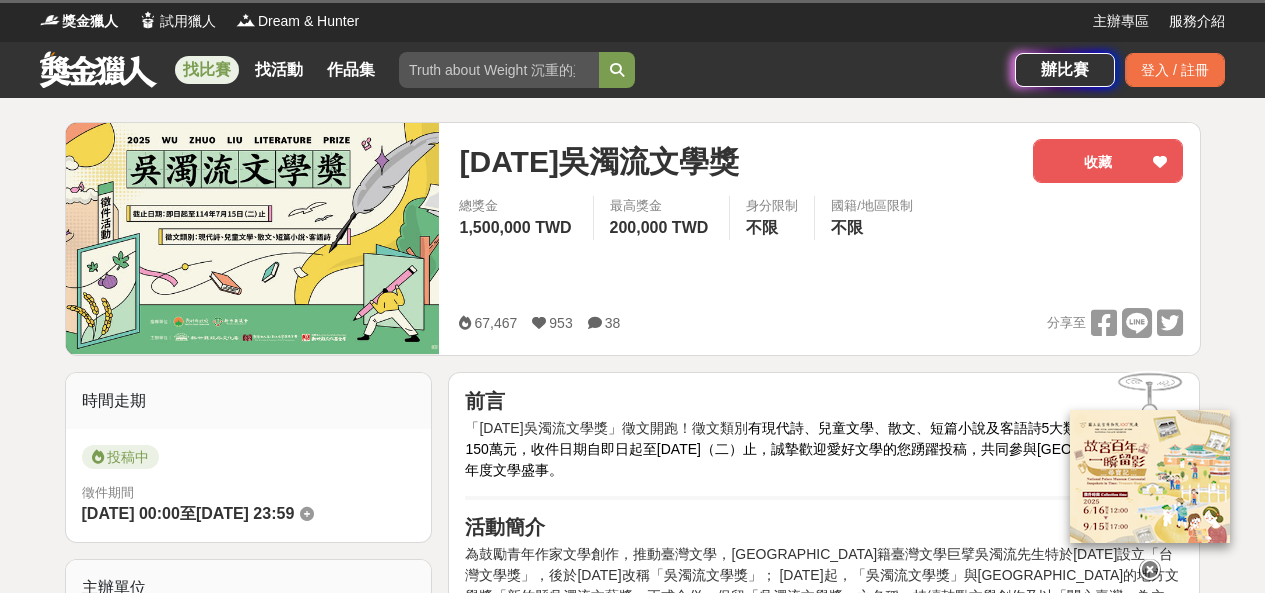 scroll, scrollTop: 0, scrollLeft: 0, axis: both 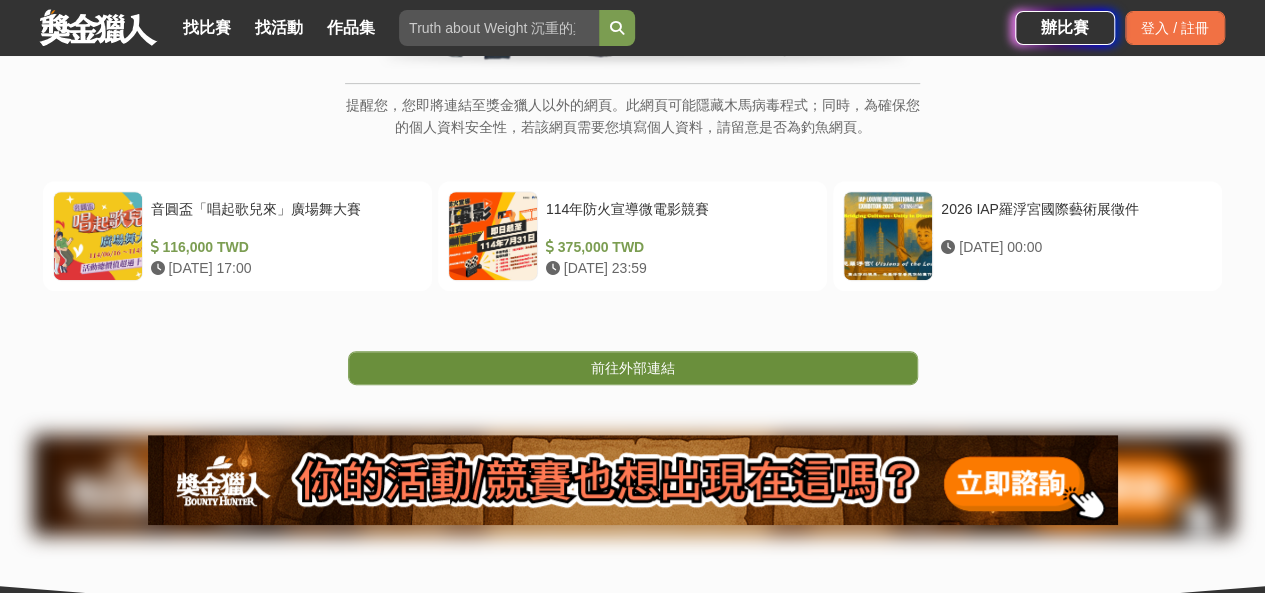 click on "前往外部連結" at bounding box center (633, 368) 